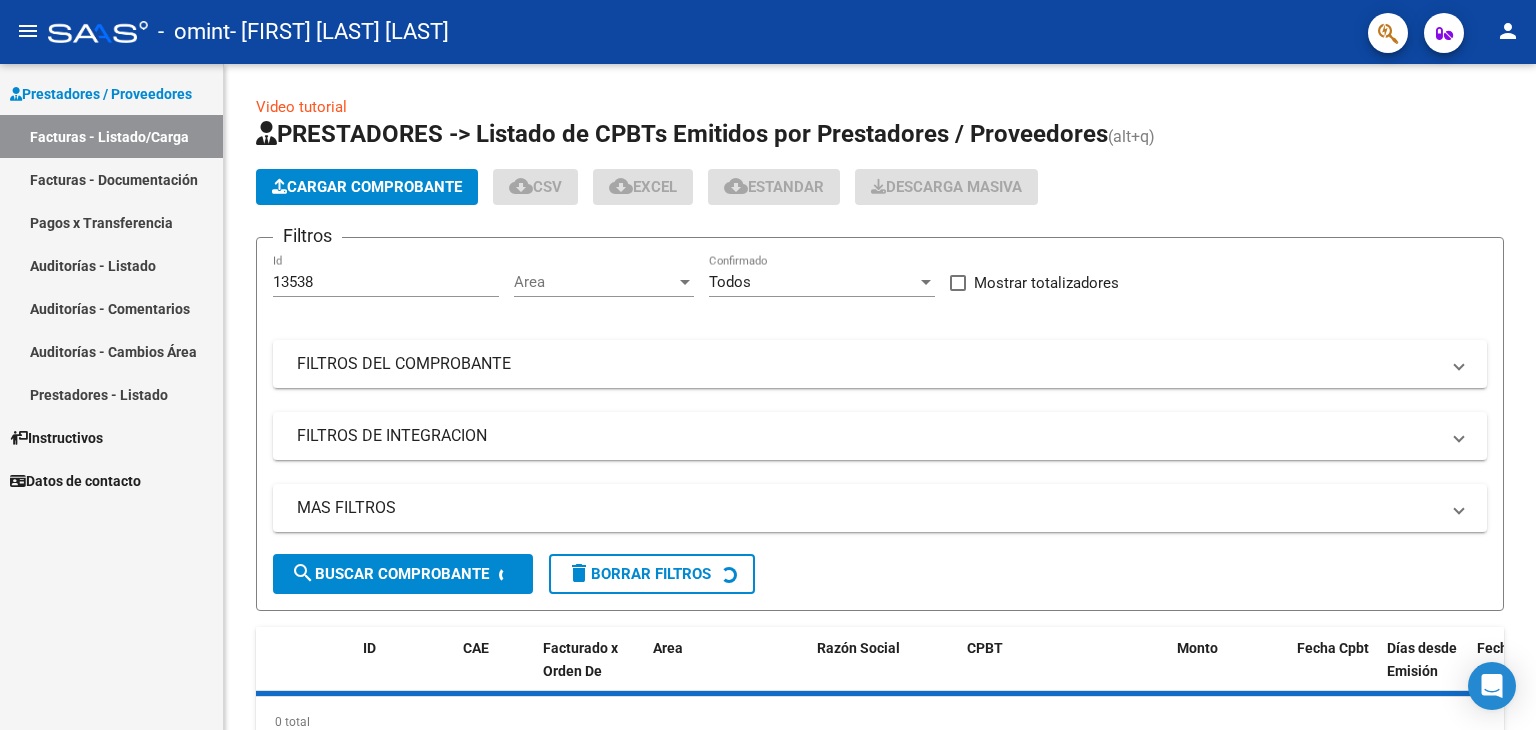 scroll, scrollTop: 0, scrollLeft: 0, axis: both 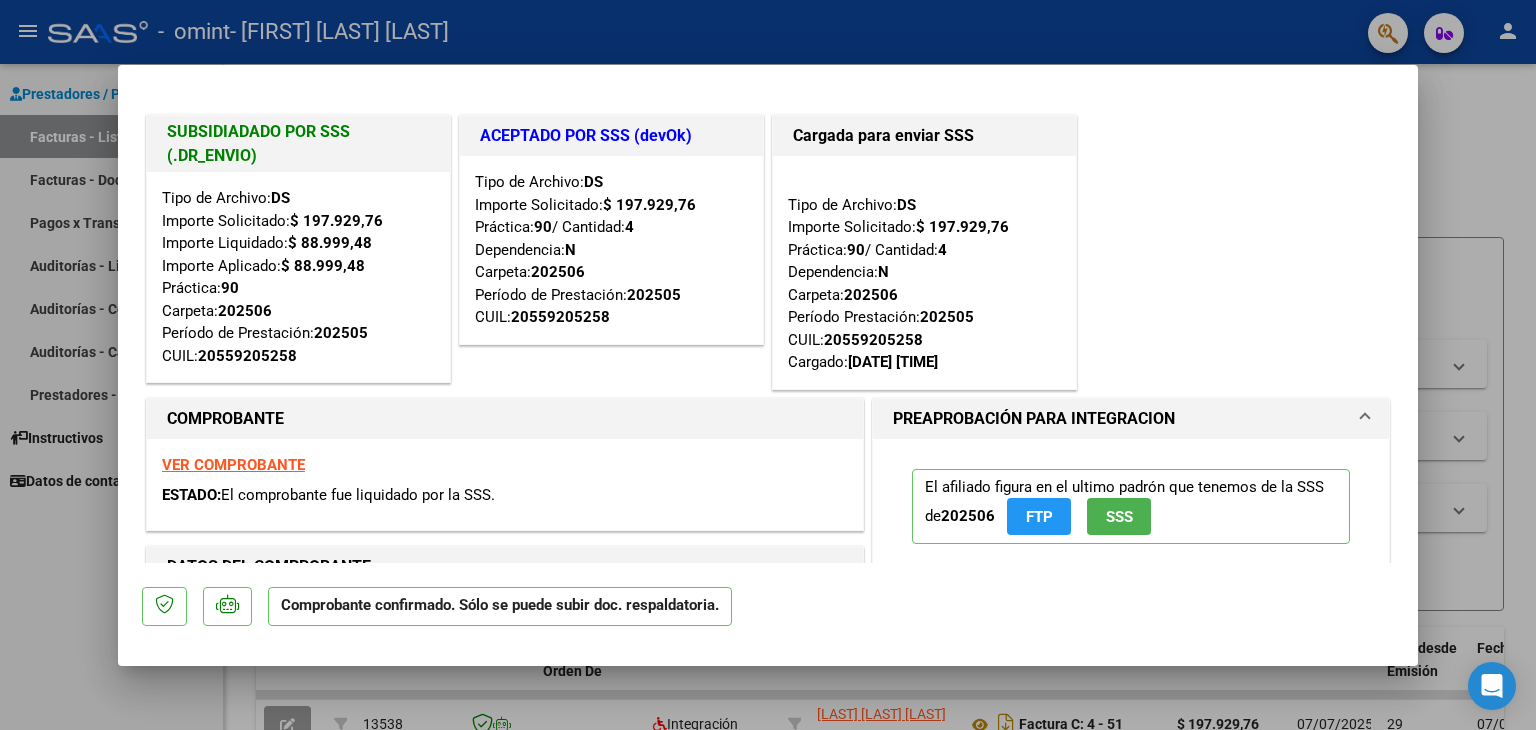 click at bounding box center [768, 365] 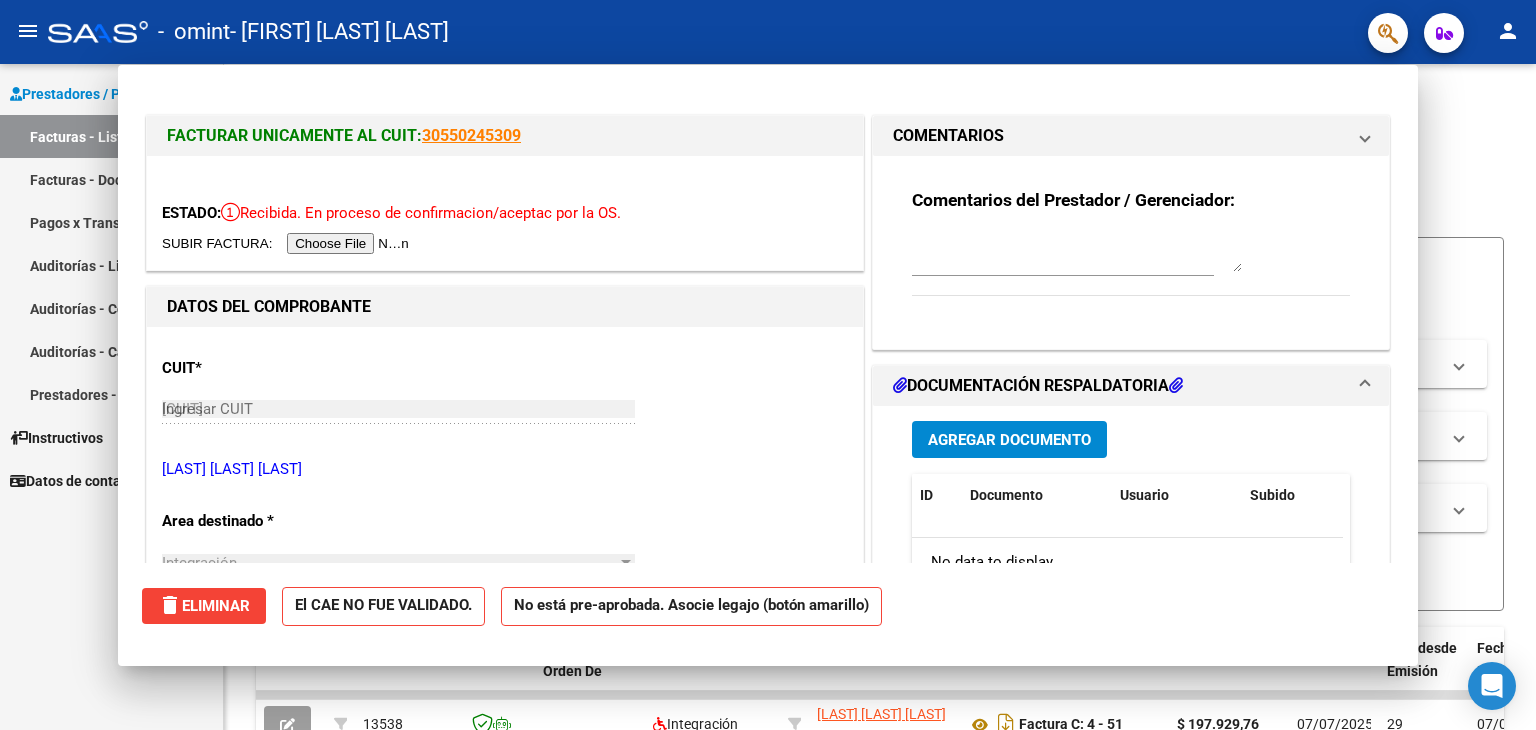 type 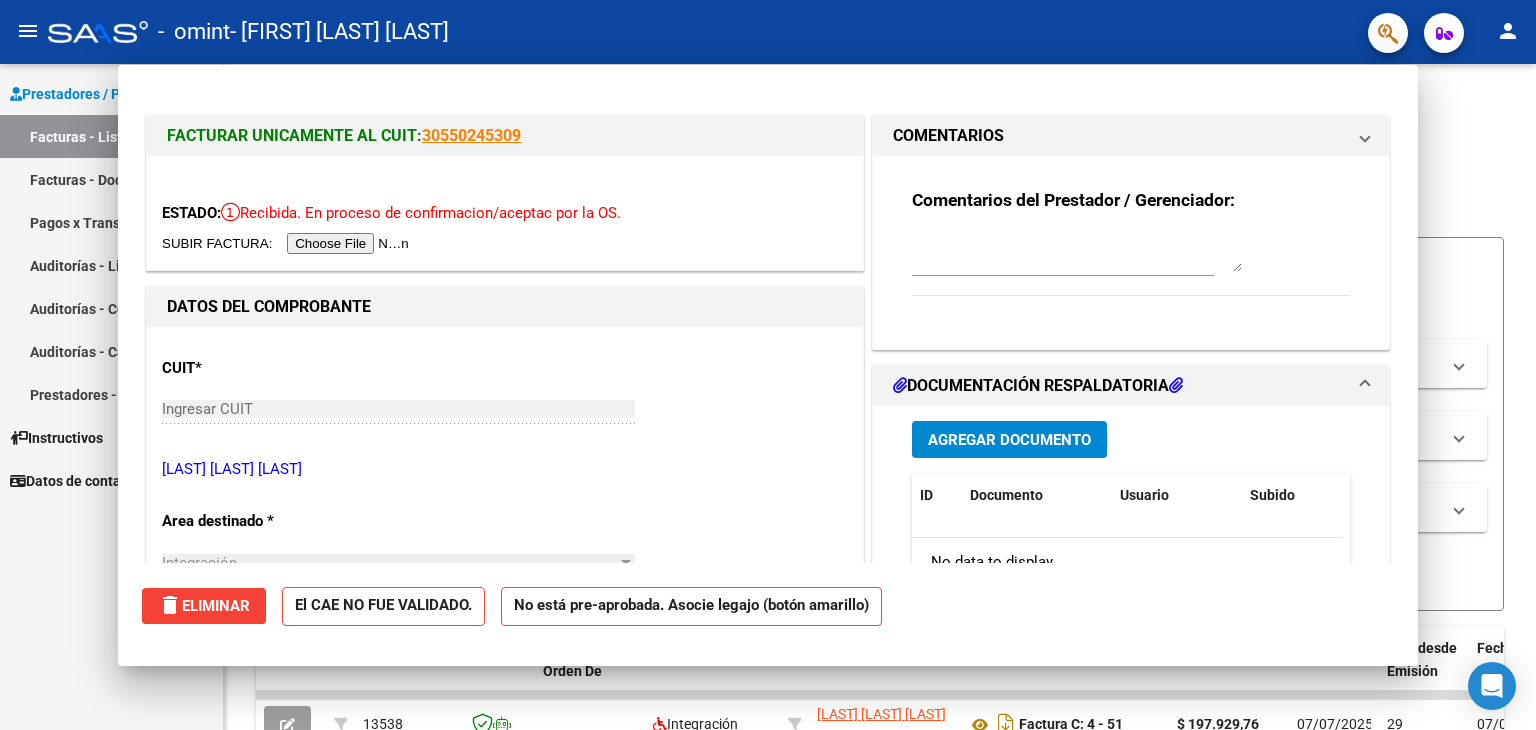type 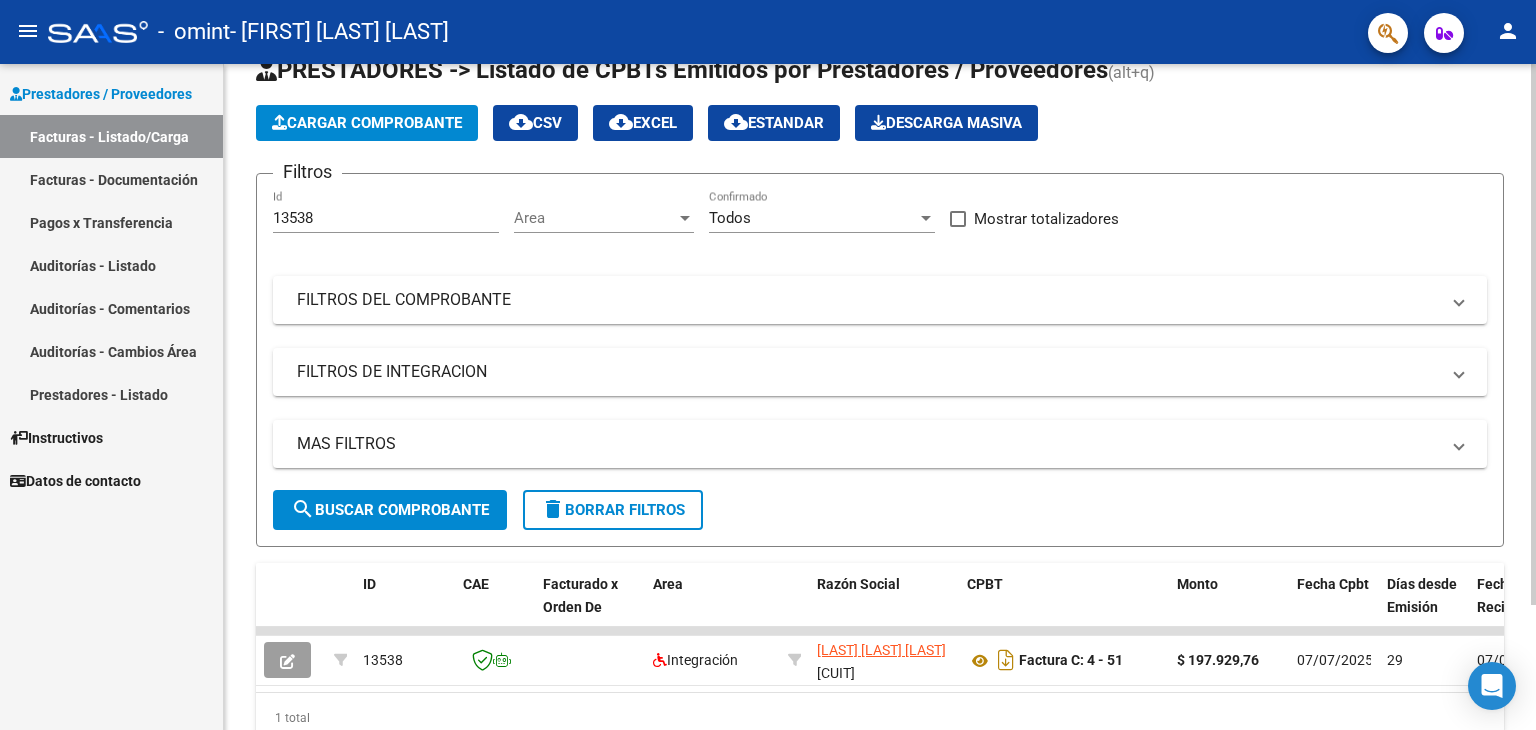 scroll, scrollTop: 153, scrollLeft: 0, axis: vertical 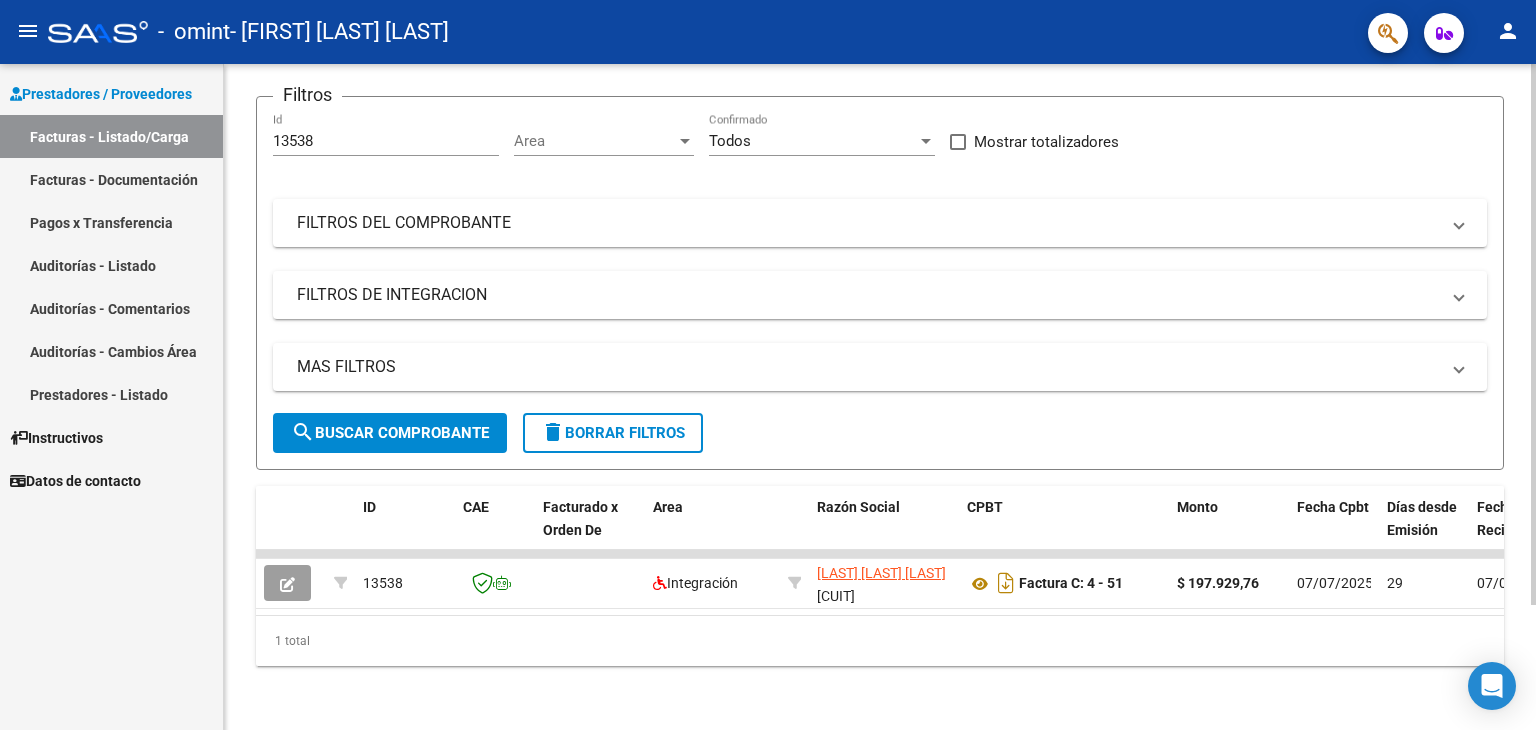 click 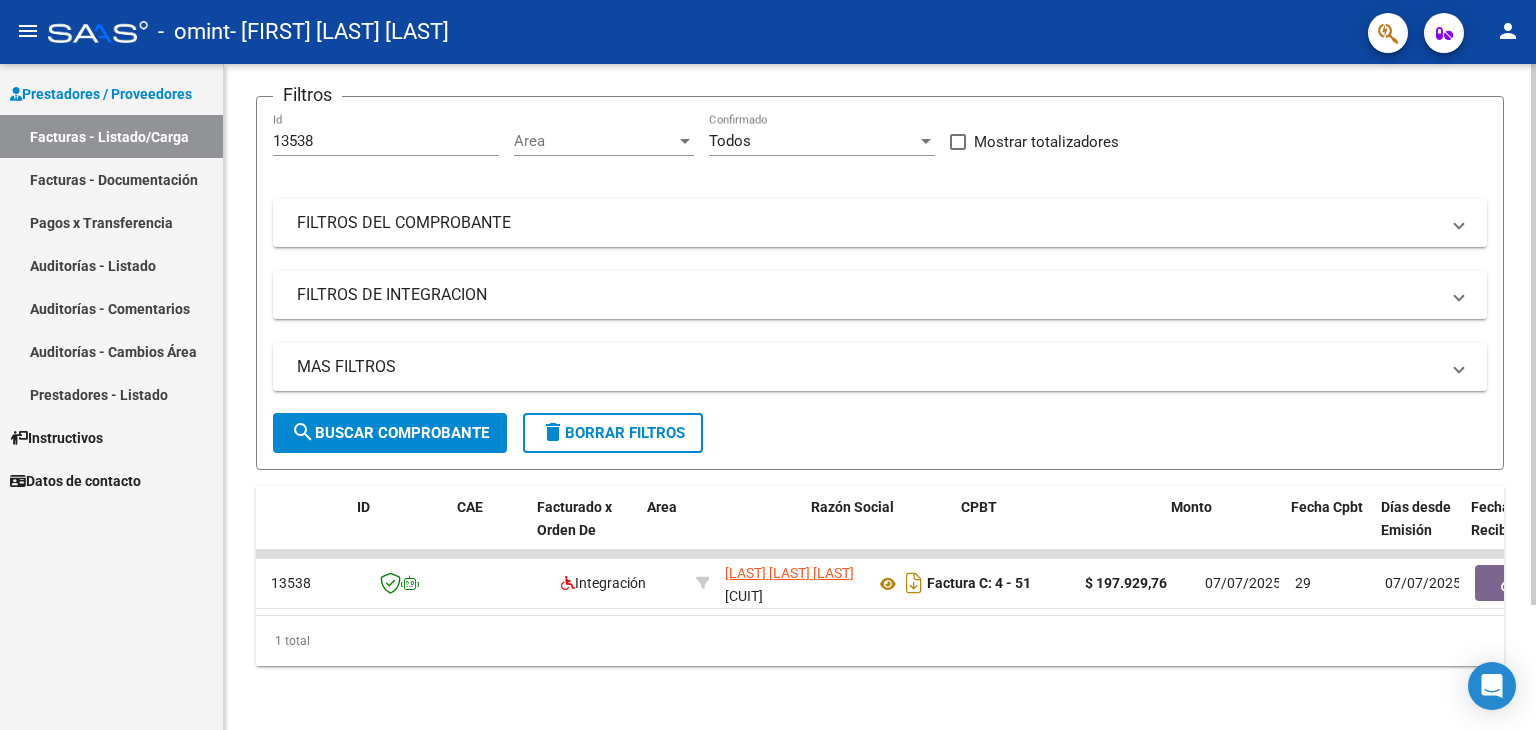 scroll, scrollTop: 0, scrollLeft: 0, axis: both 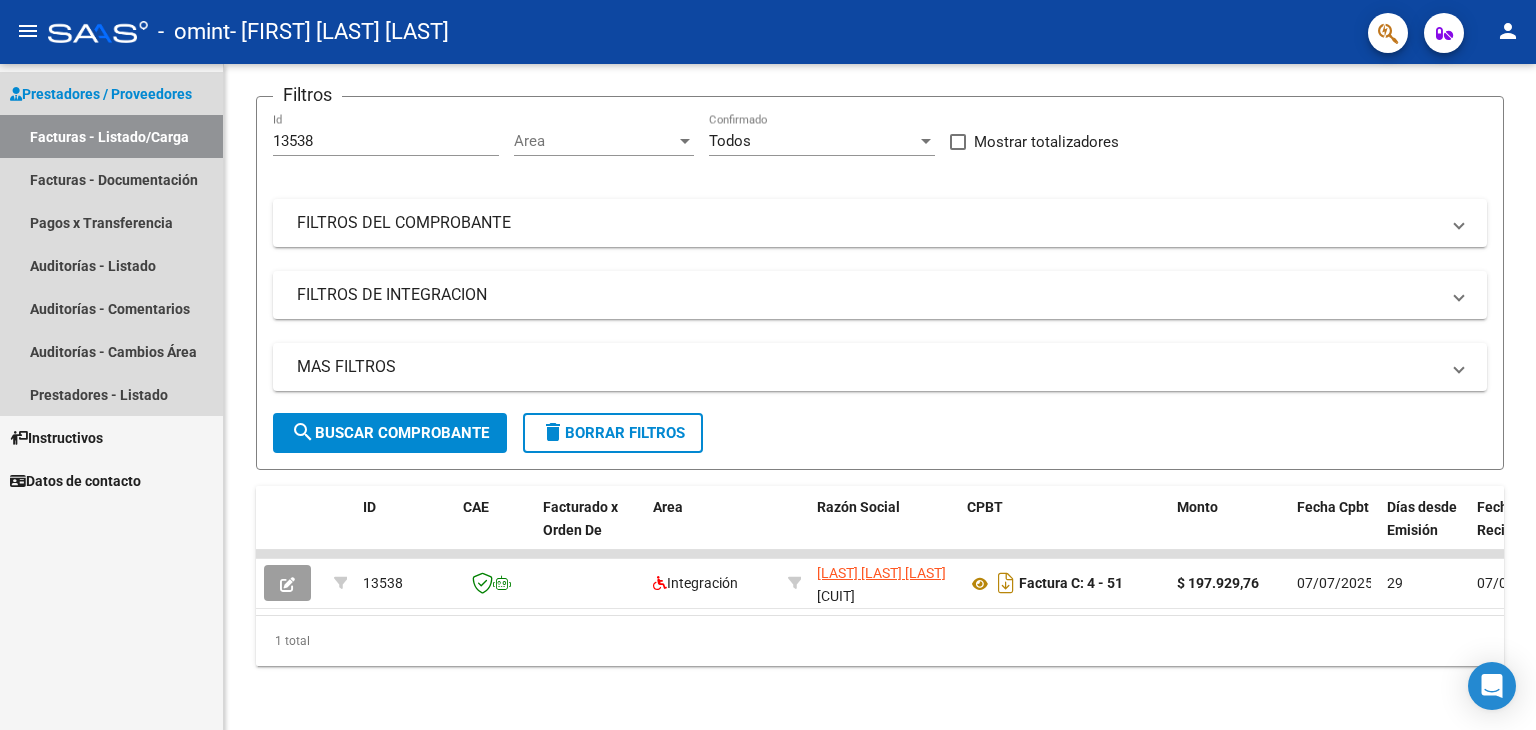 click on "Facturas - Listado/Carga" at bounding box center (111, 136) 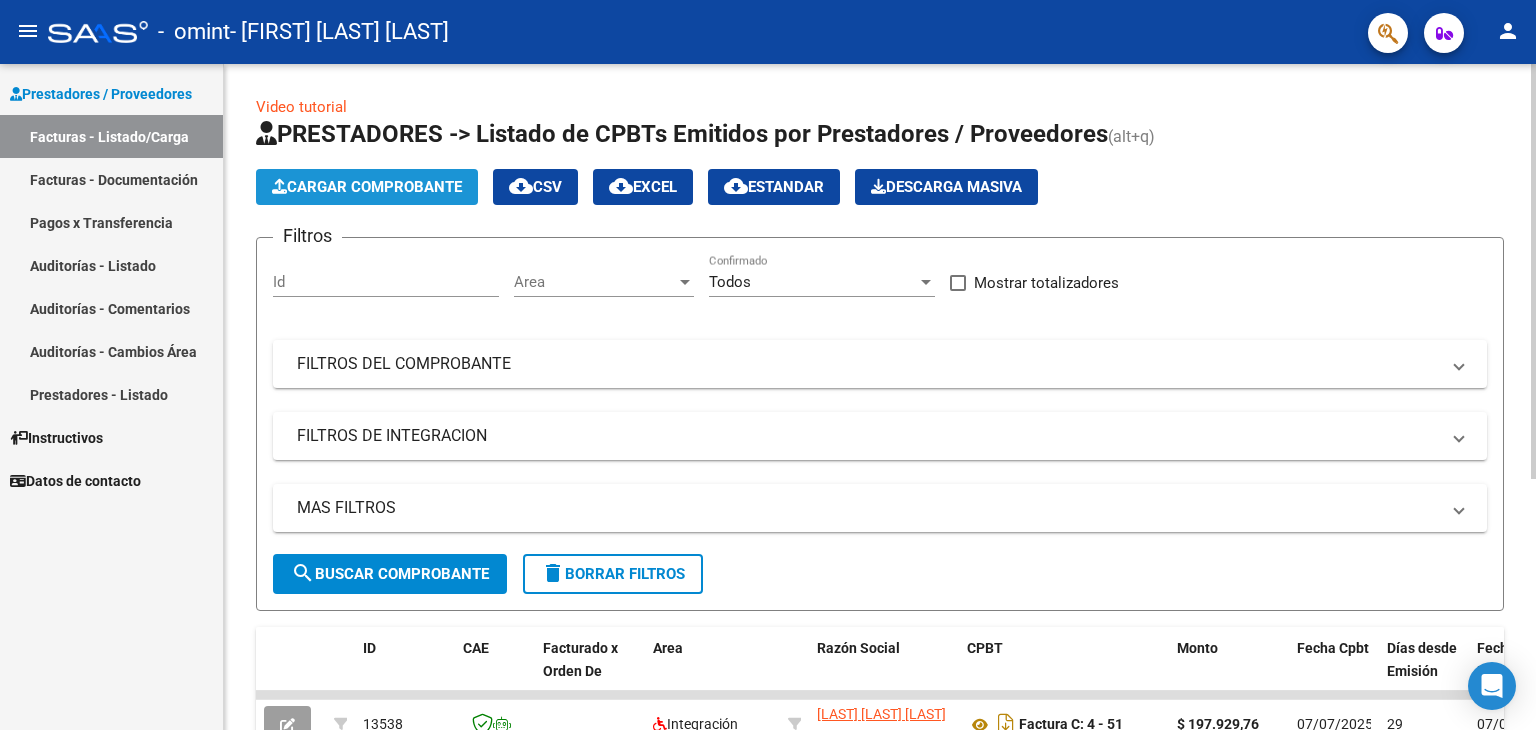 click on "Cargar Comprobante" 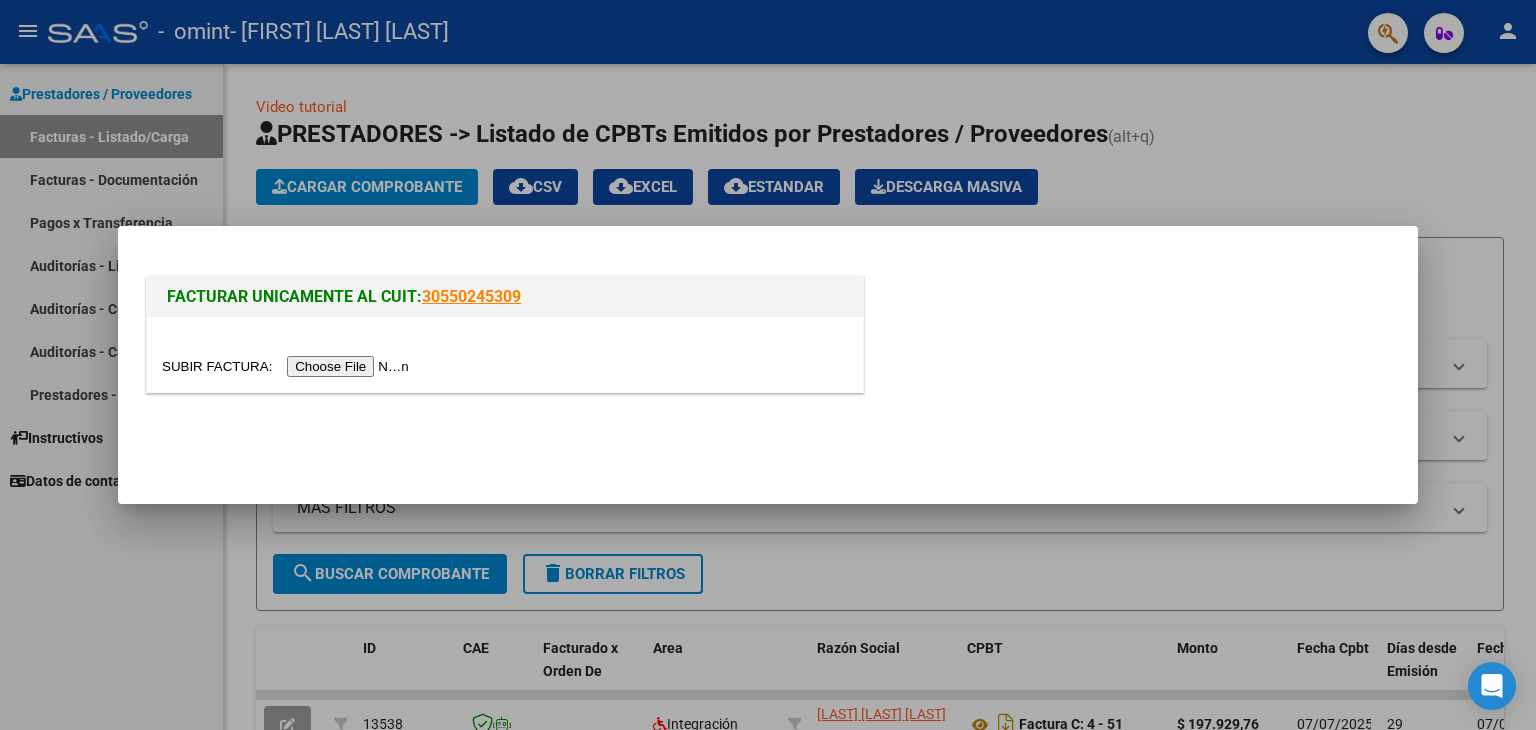 click at bounding box center (288, 366) 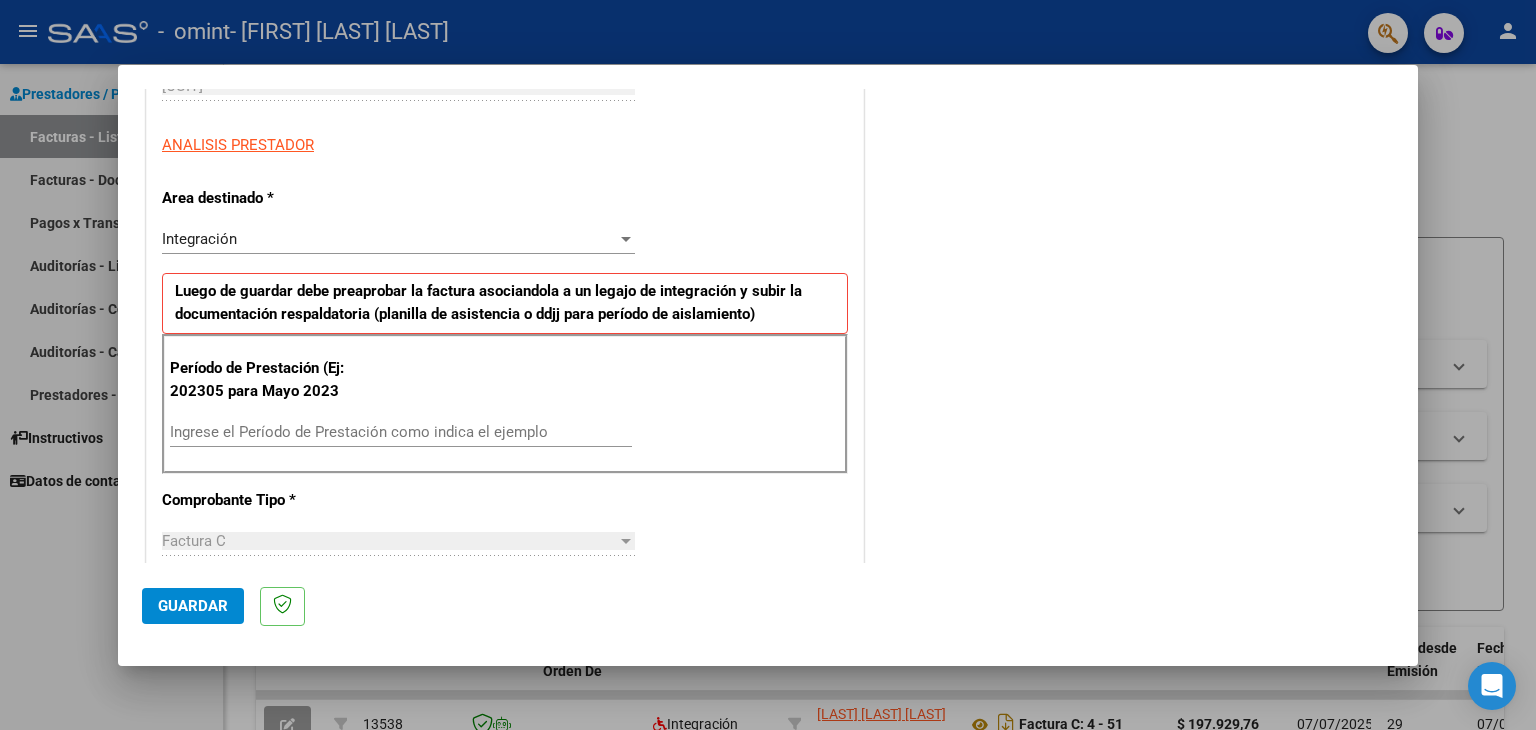 scroll, scrollTop: 342, scrollLeft: 0, axis: vertical 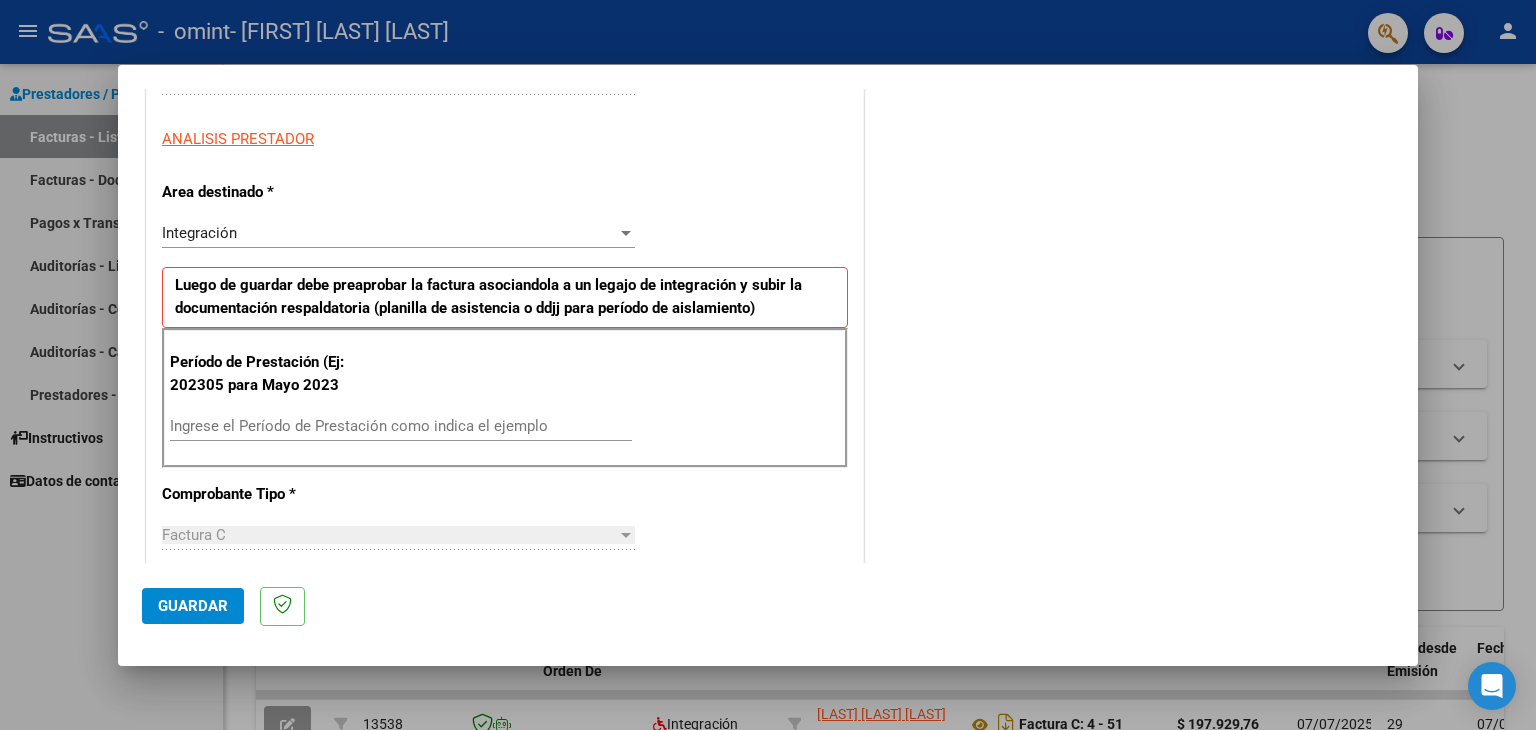 drag, startPoint x: 1418, startPoint y: 280, endPoint x: 1400, endPoint y: 234, distance: 49.396355 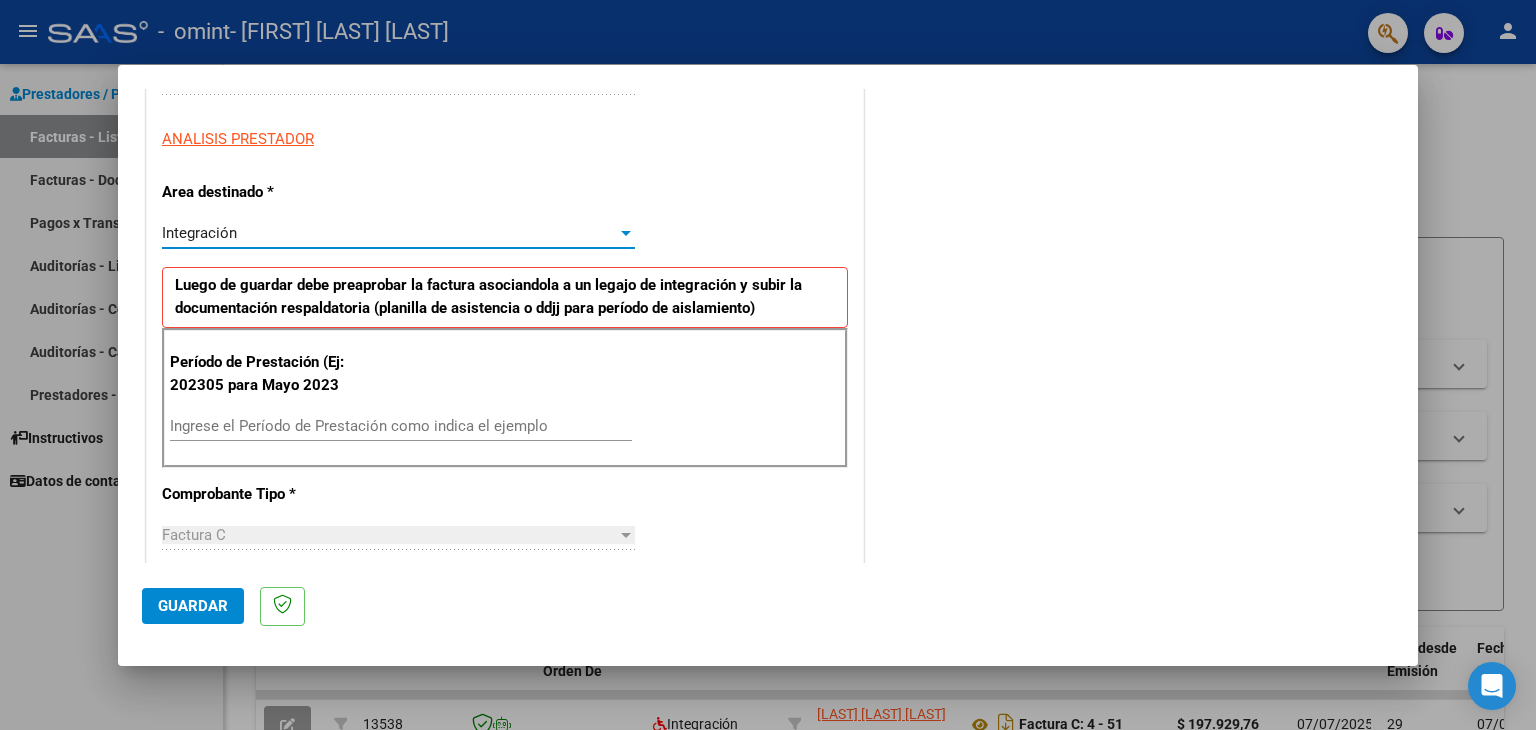 click at bounding box center (626, 233) 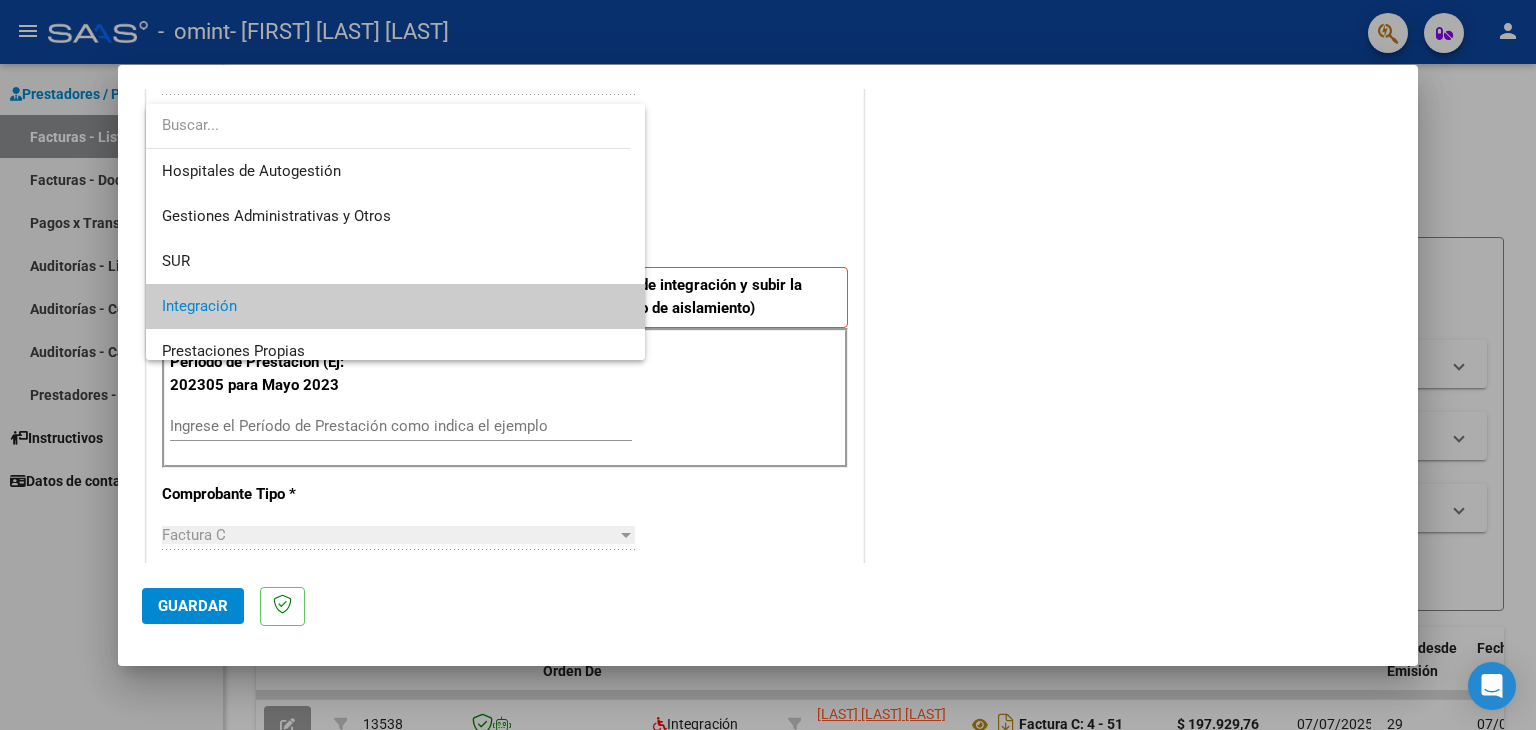scroll, scrollTop: 74, scrollLeft: 0, axis: vertical 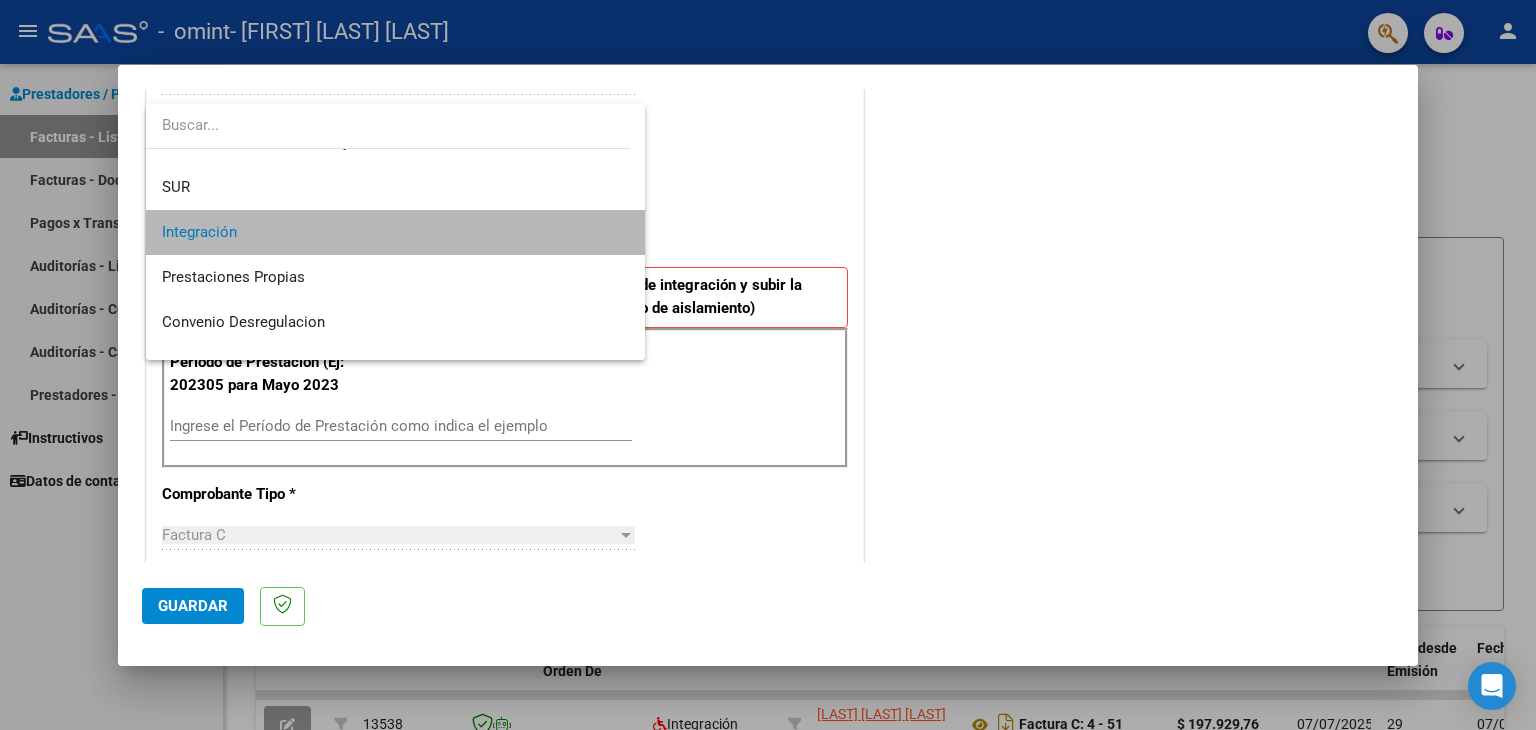 click on "Integración" at bounding box center [396, 232] 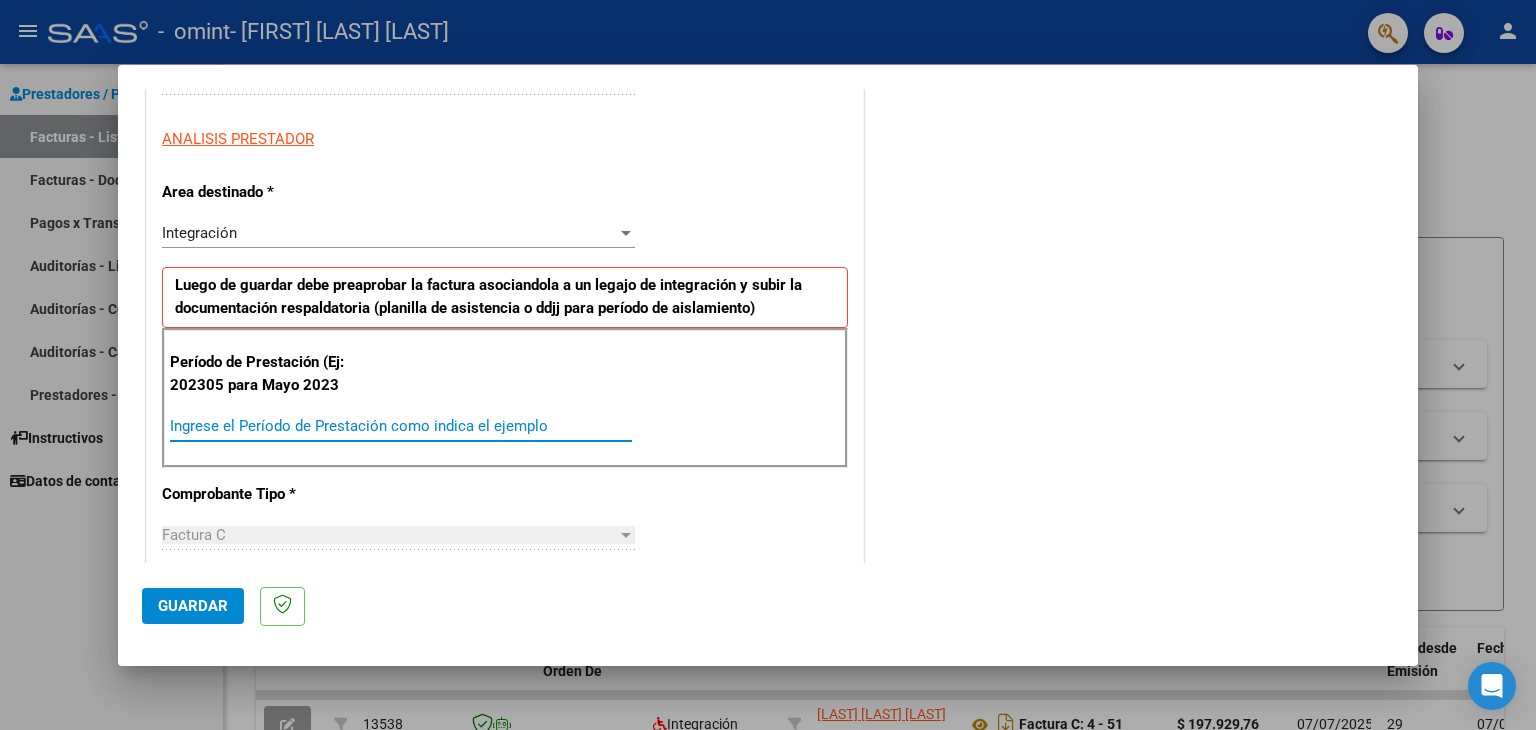 click on "Ingrese el Período de Prestación como indica el ejemplo" at bounding box center (401, 426) 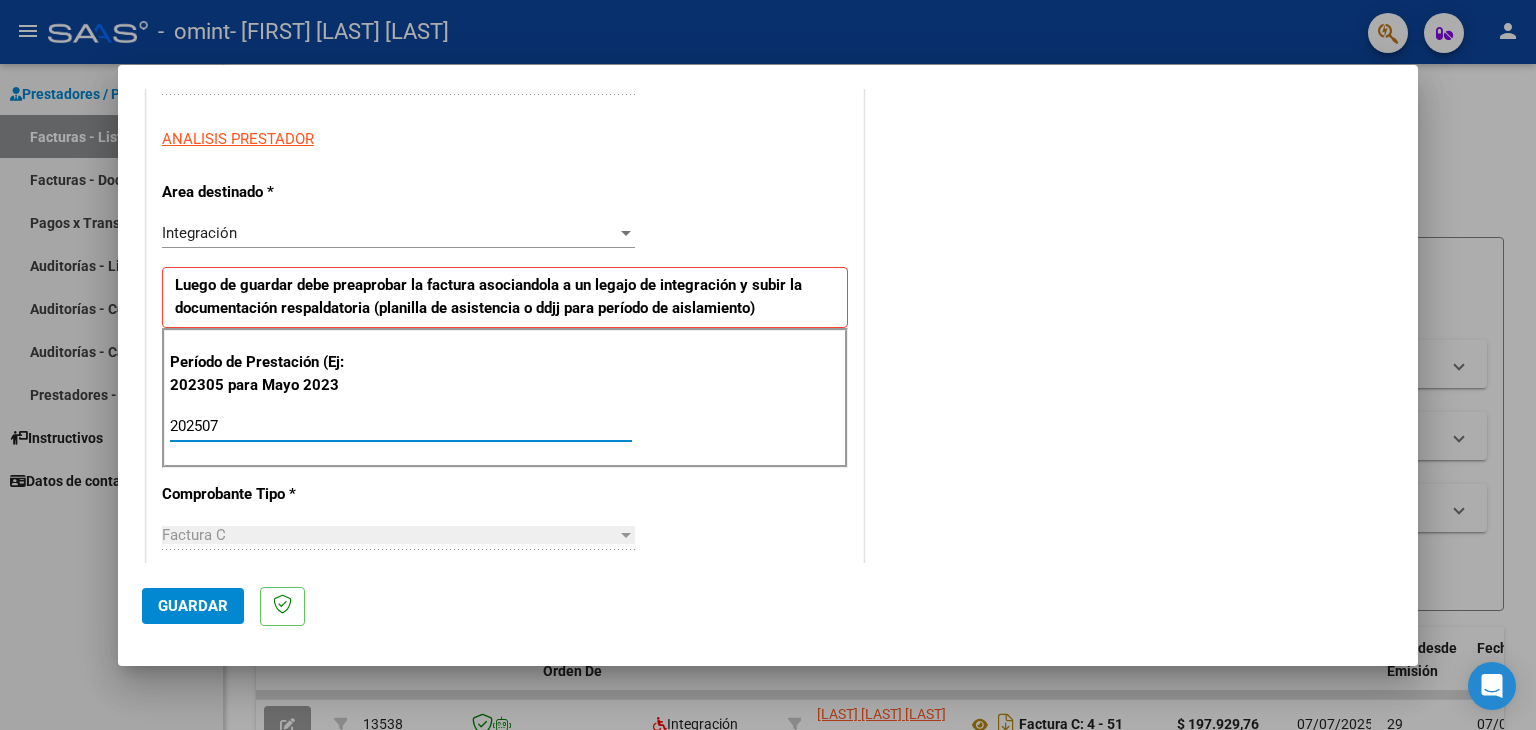 type on "202507" 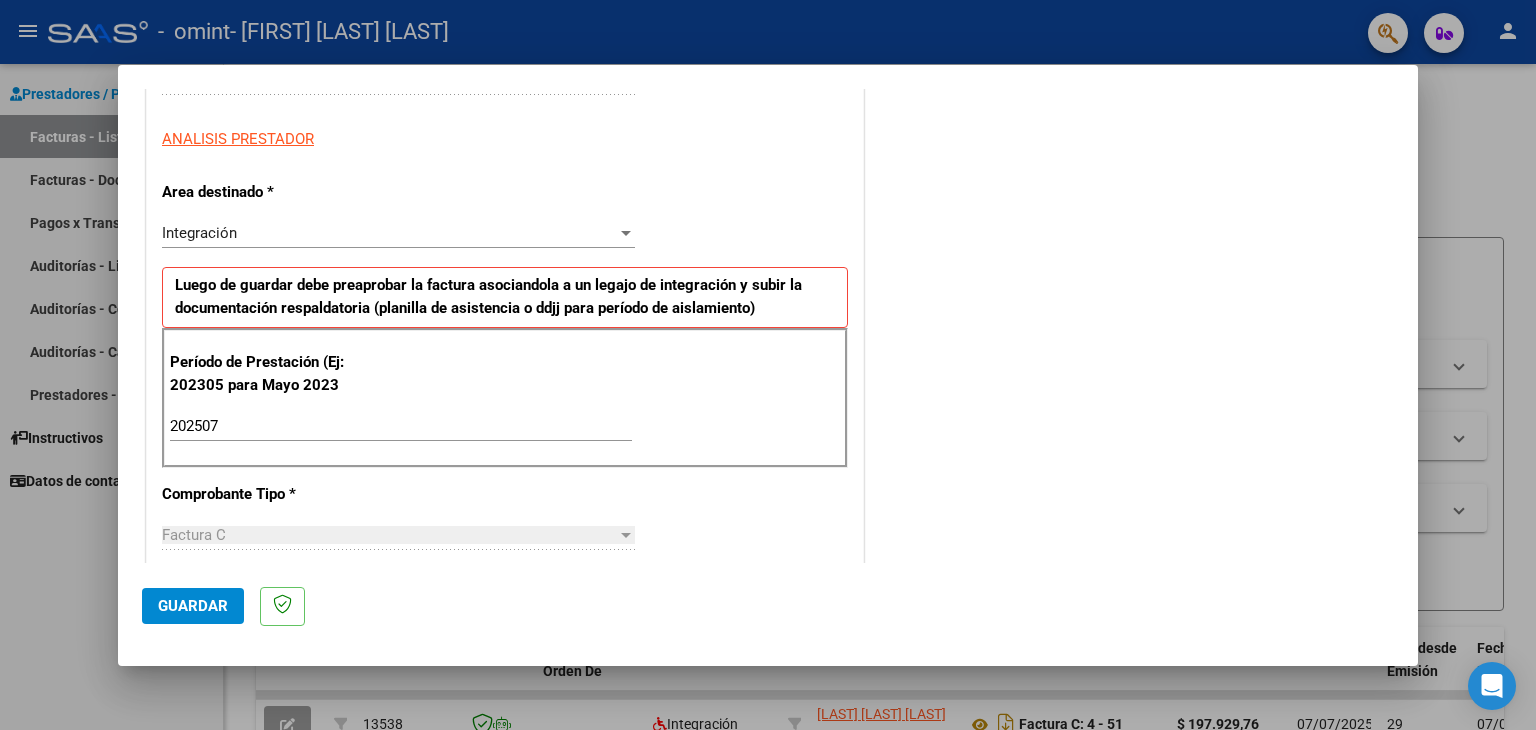 click at bounding box center [626, 535] 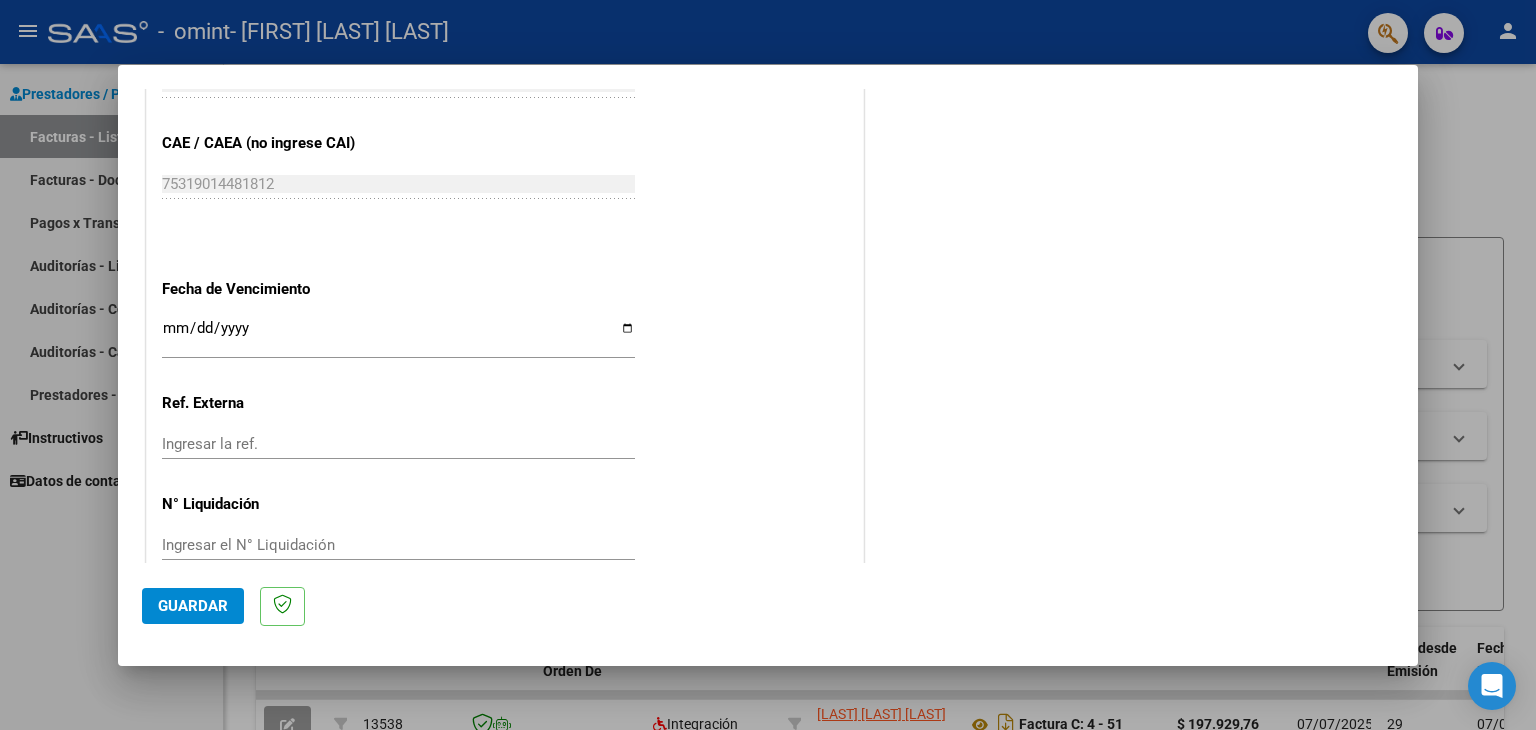 scroll, scrollTop: 1228, scrollLeft: 0, axis: vertical 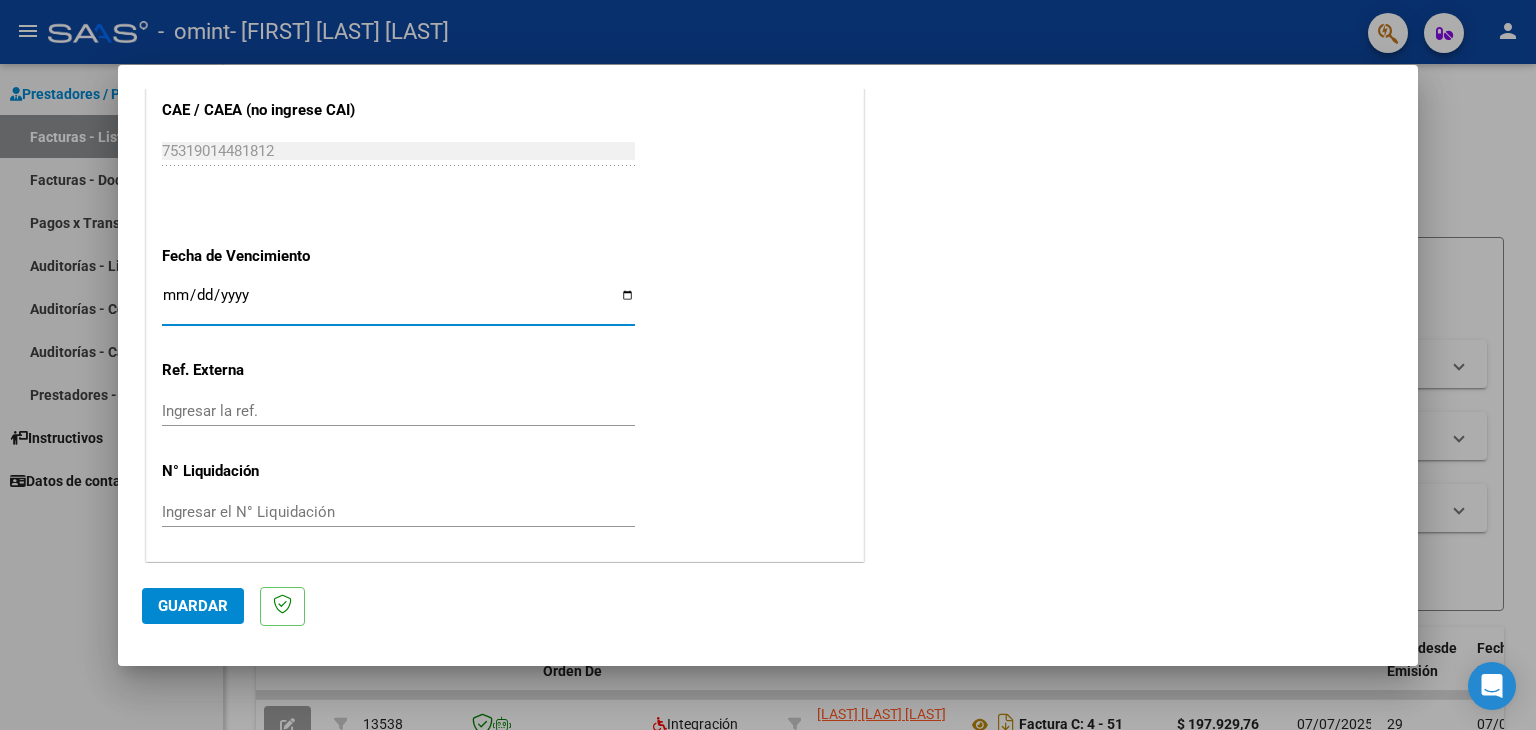 click on "Ingresar la fecha" at bounding box center [398, 303] 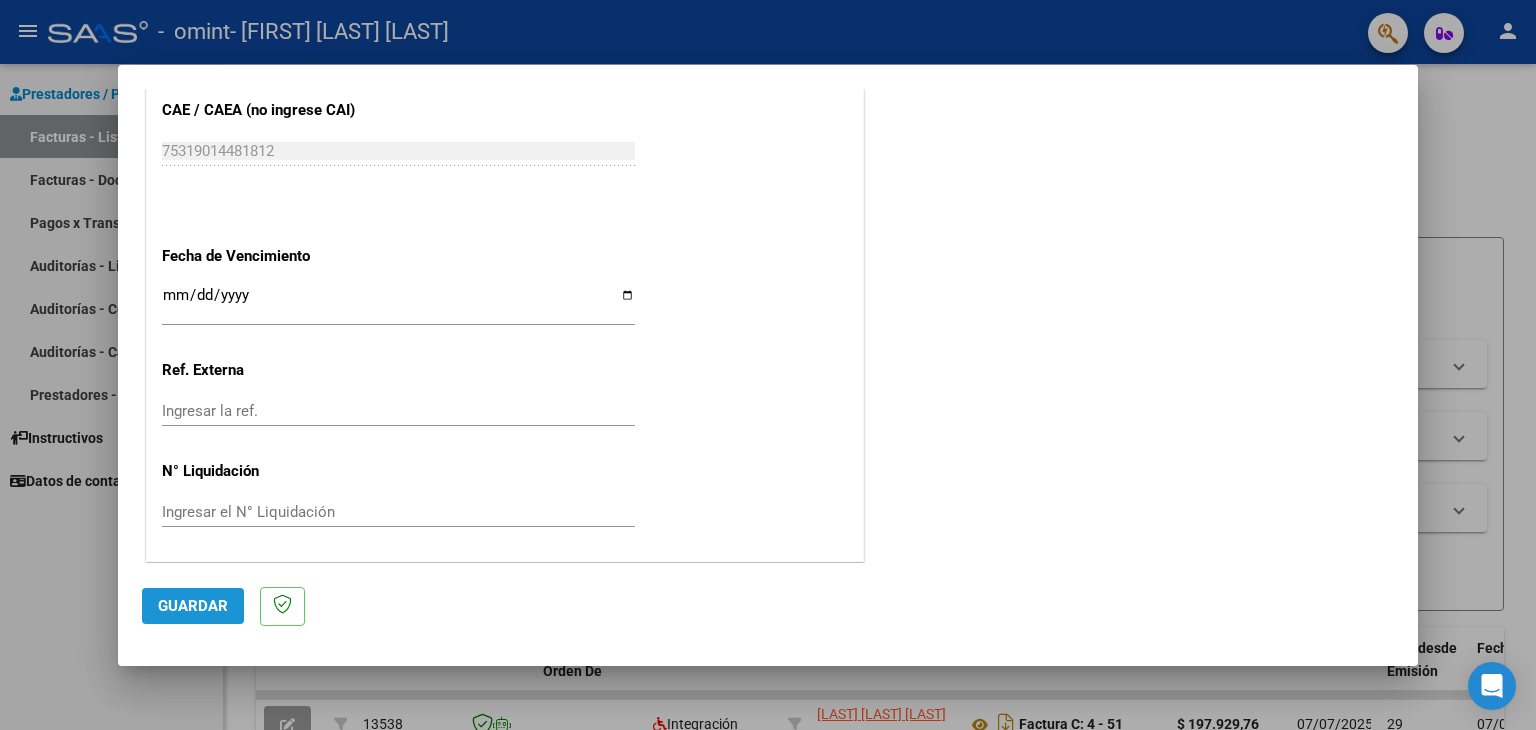 click on "Guardar" 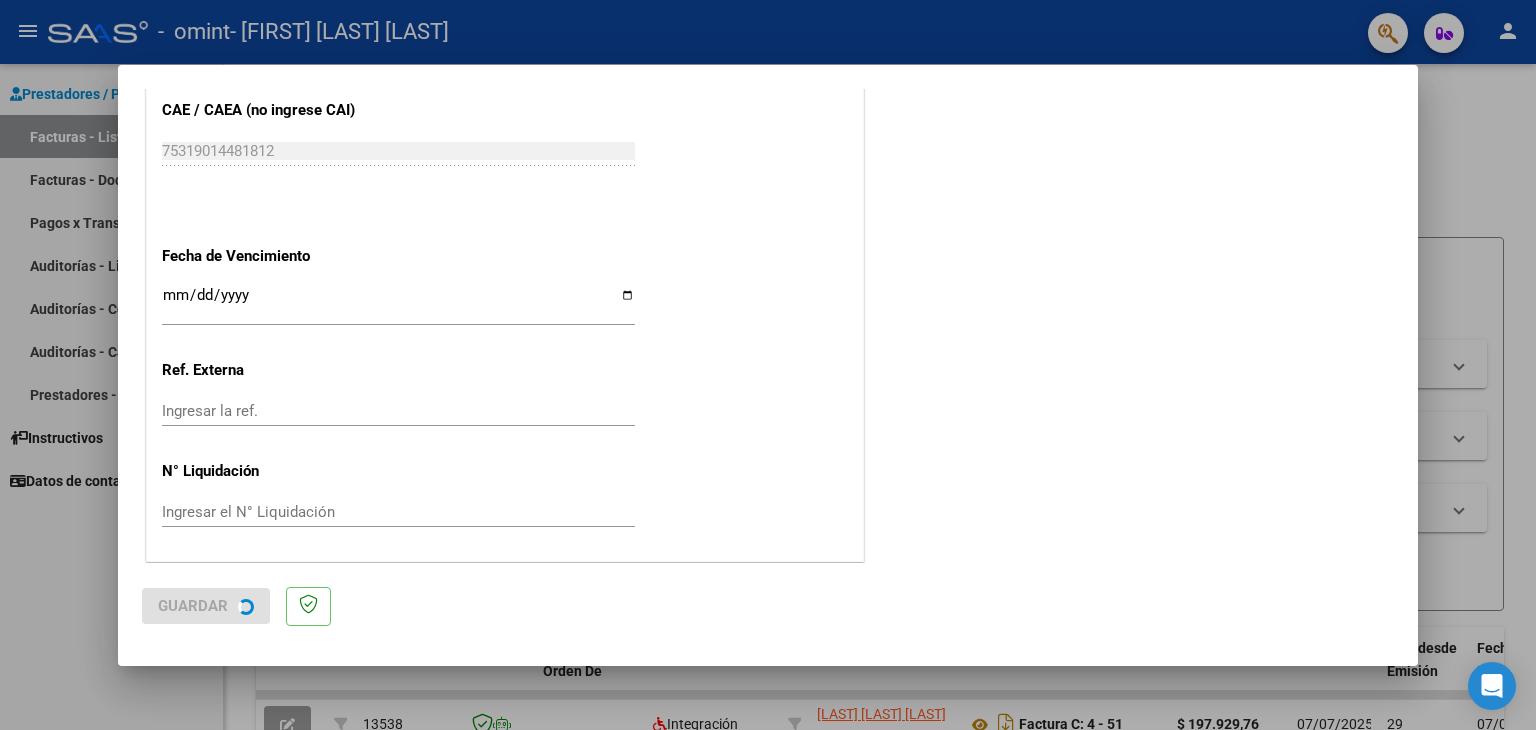scroll, scrollTop: 0, scrollLeft: 0, axis: both 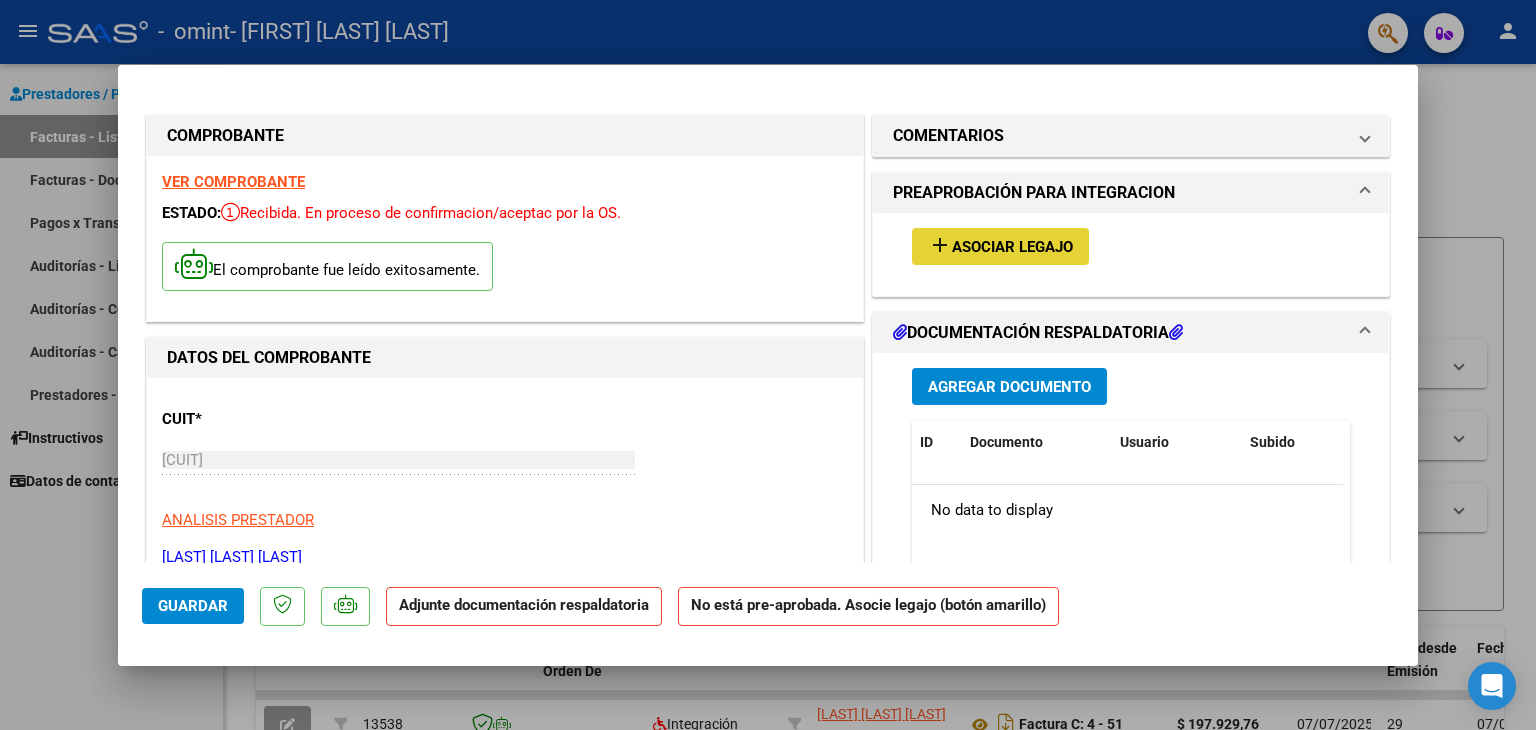 click on "Asociar Legajo" at bounding box center [1012, 247] 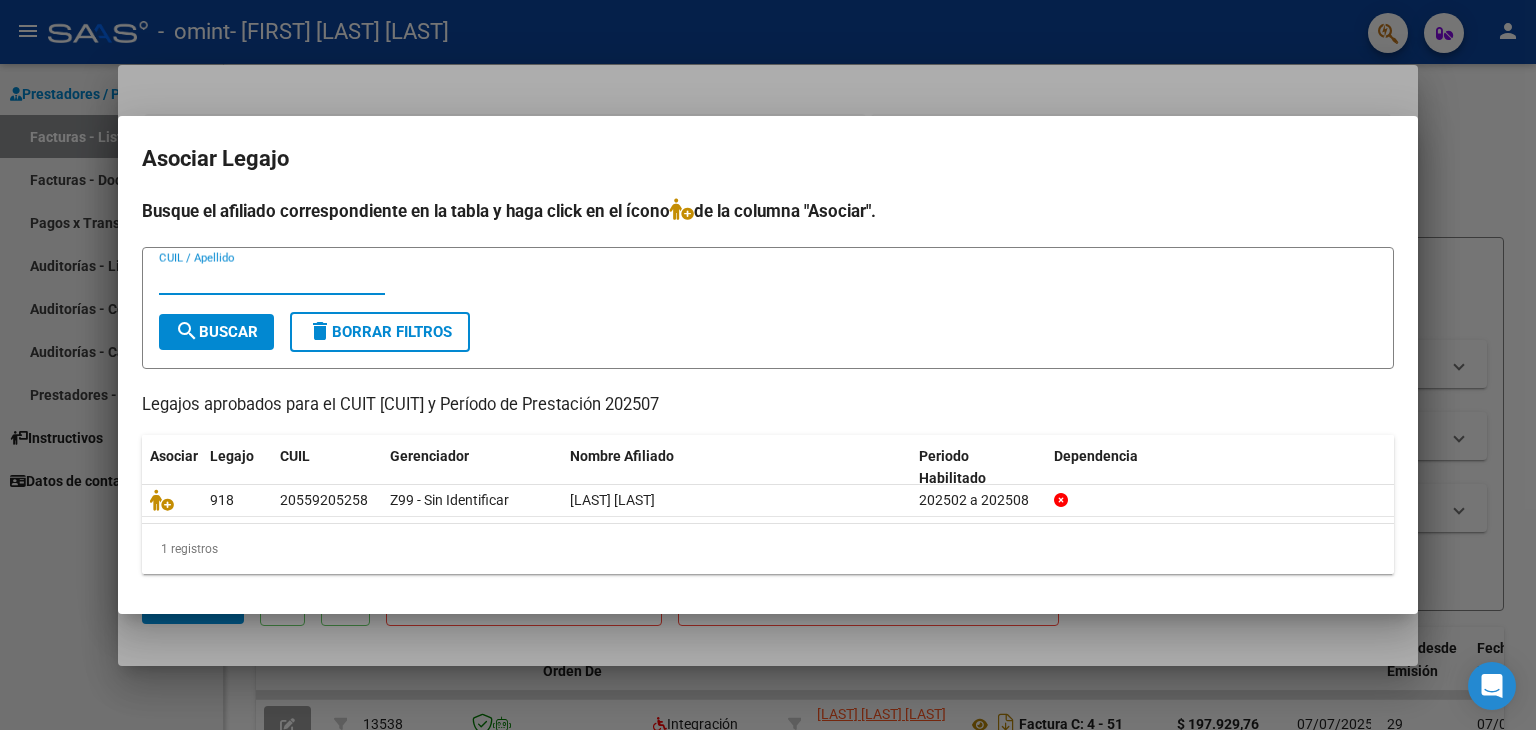 click on "CUIL / Apellido" at bounding box center [272, 279] 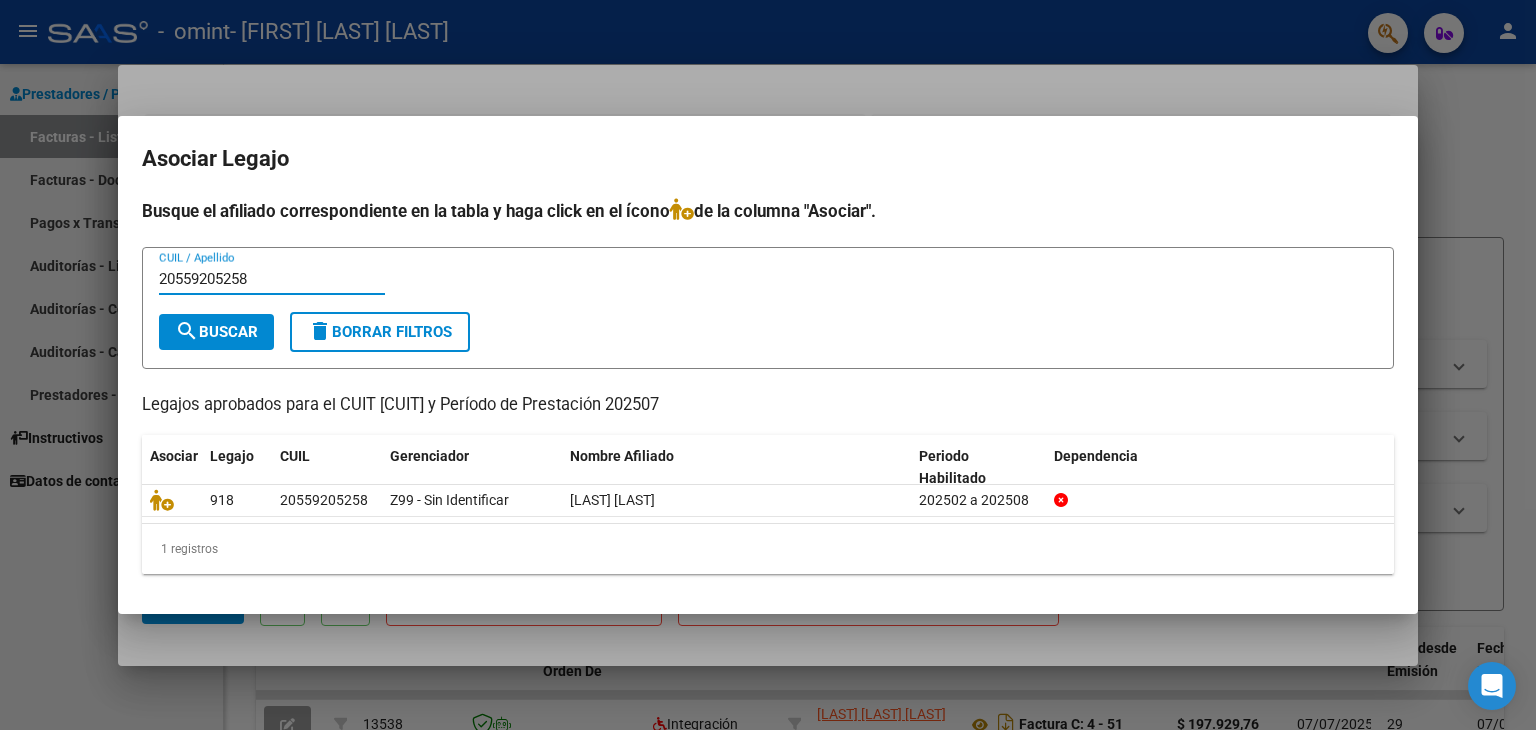 type on "20559205258" 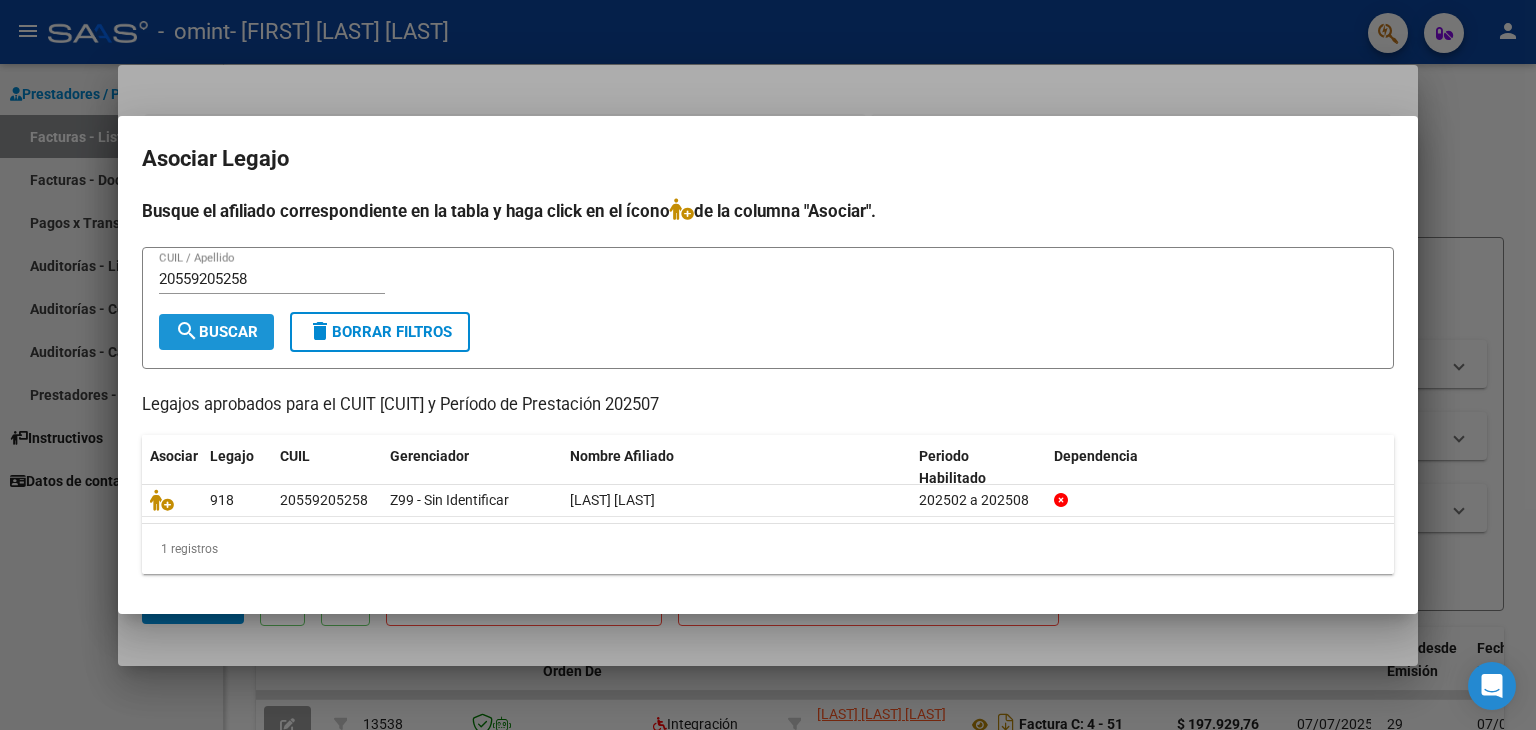 click on "search  Buscar" at bounding box center [216, 332] 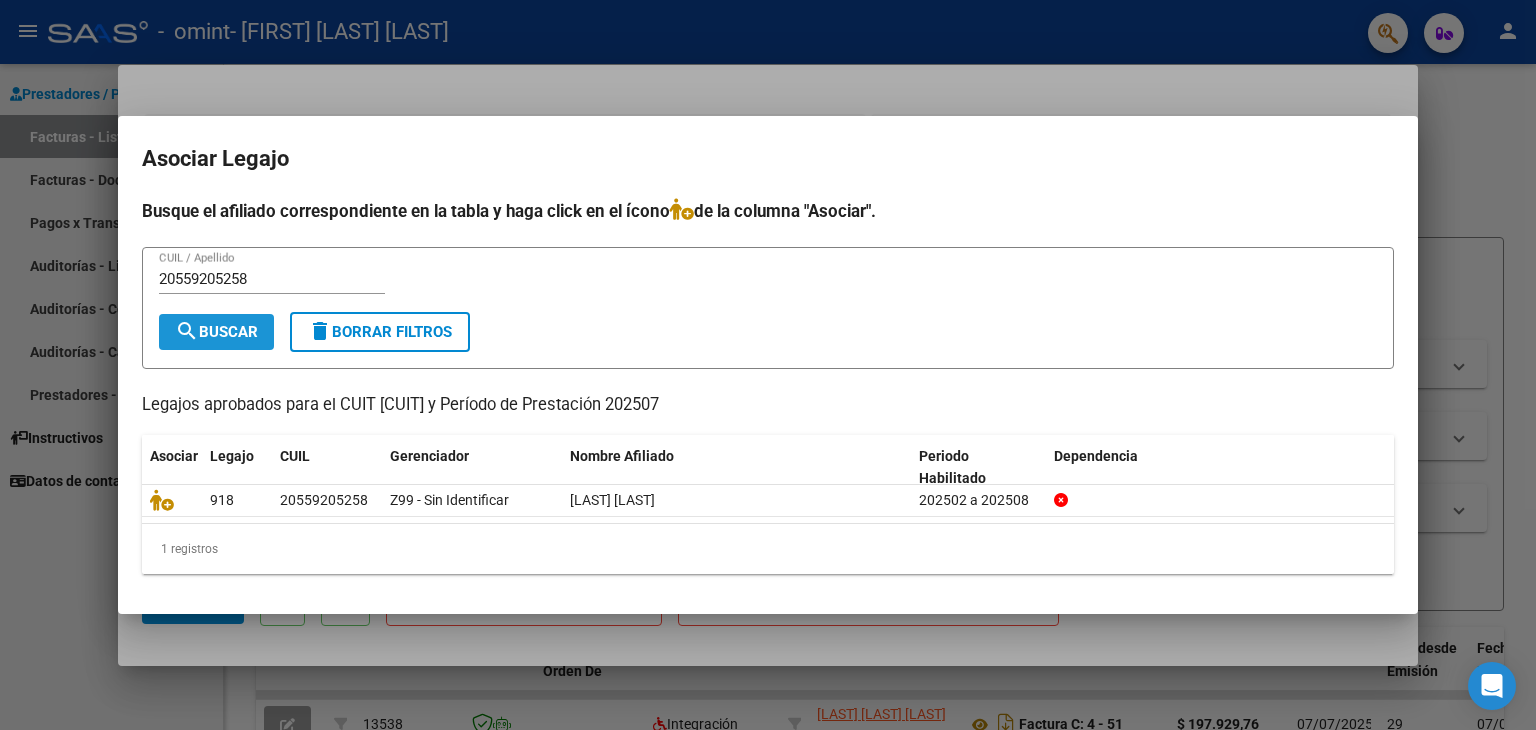 click on "search  Buscar" at bounding box center (216, 332) 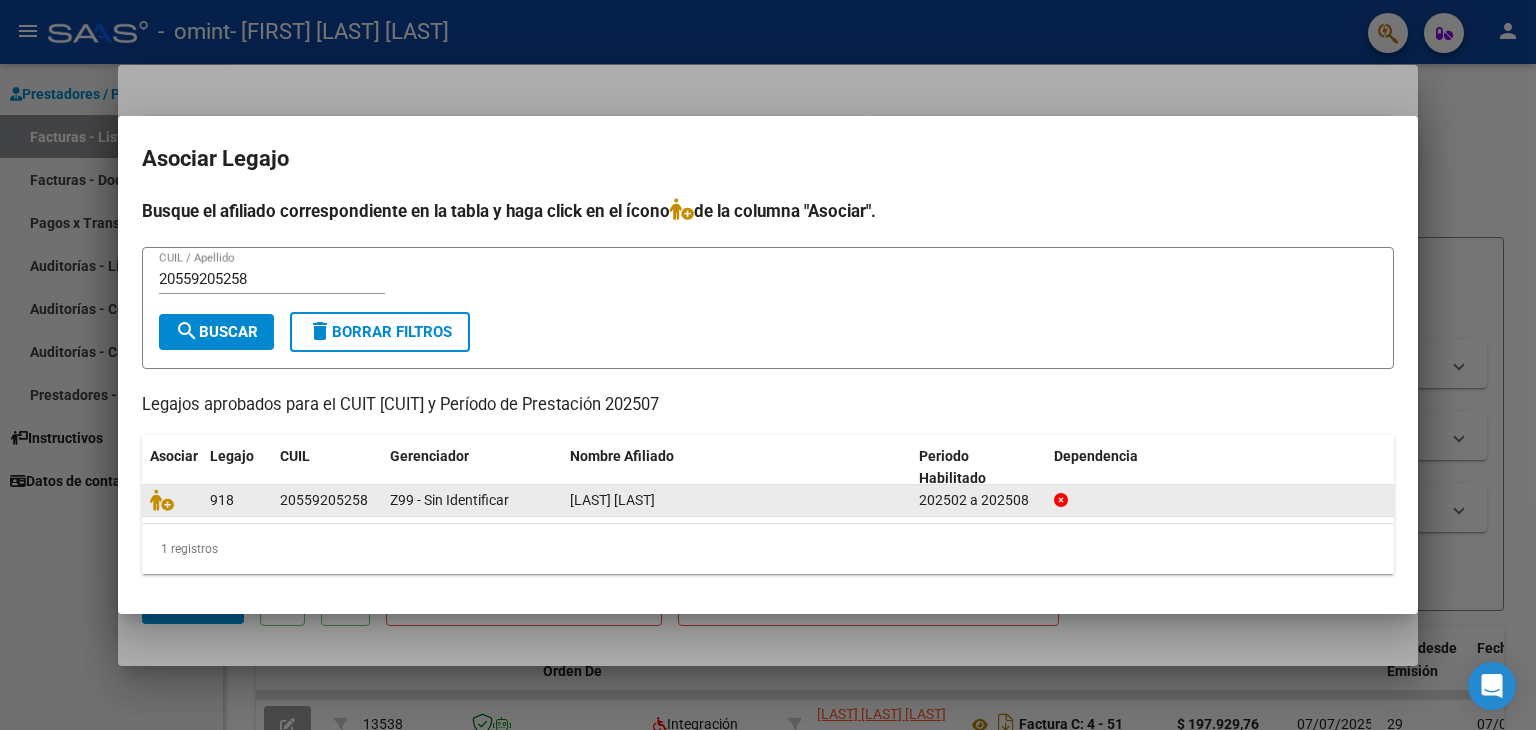 drag, startPoint x: 228, startPoint y: 333, endPoint x: 283, endPoint y: 494, distance: 170.13524 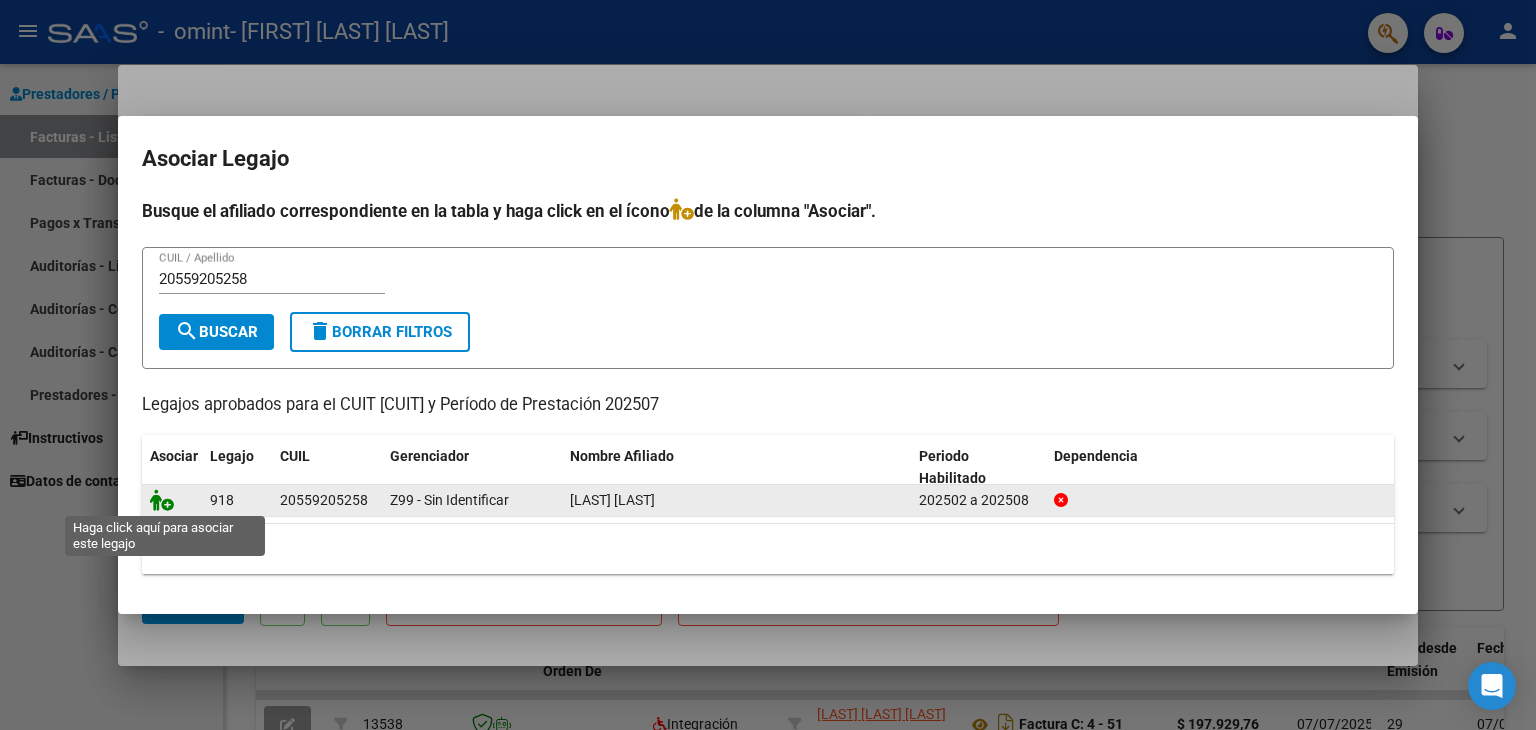 click 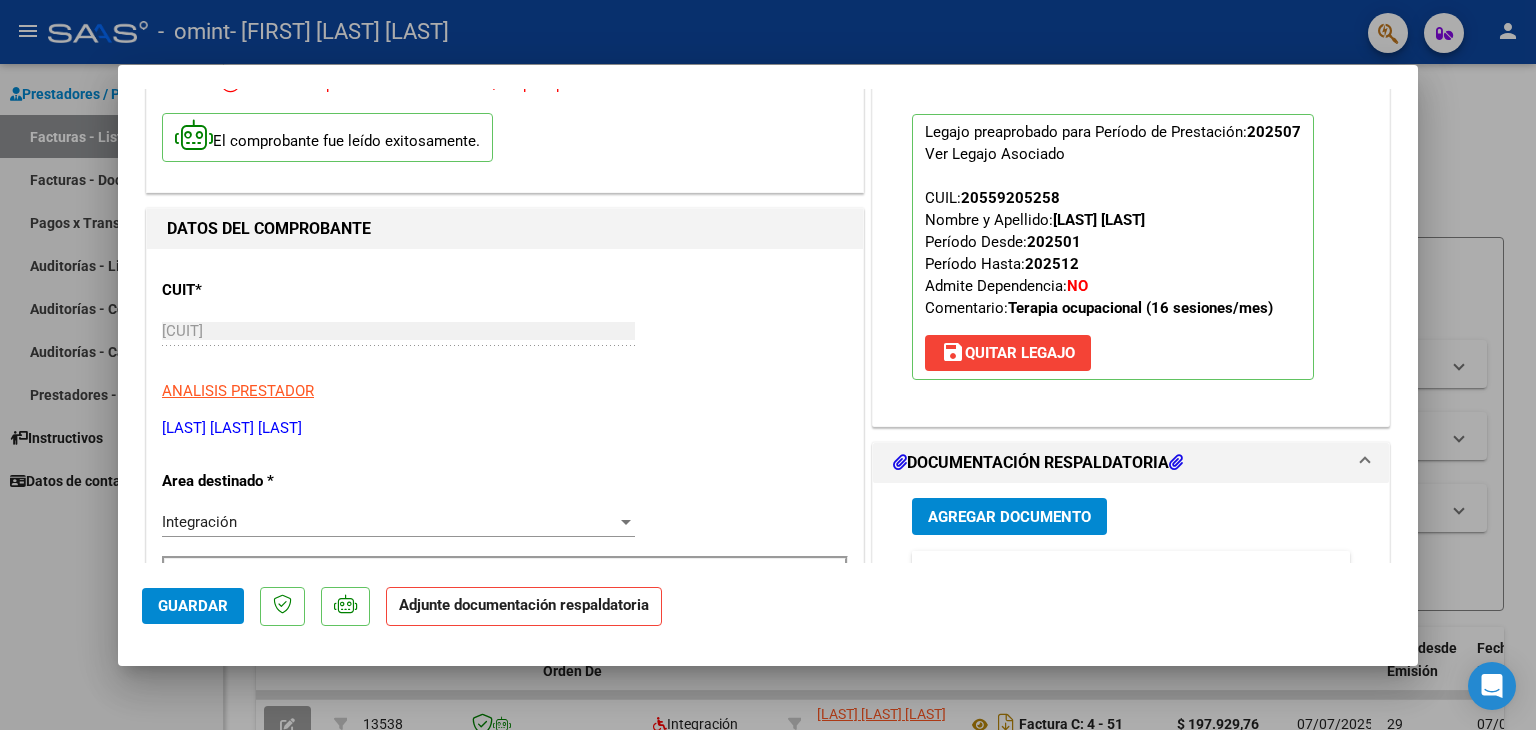 scroll, scrollTop: 132, scrollLeft: 0, axis: vertical 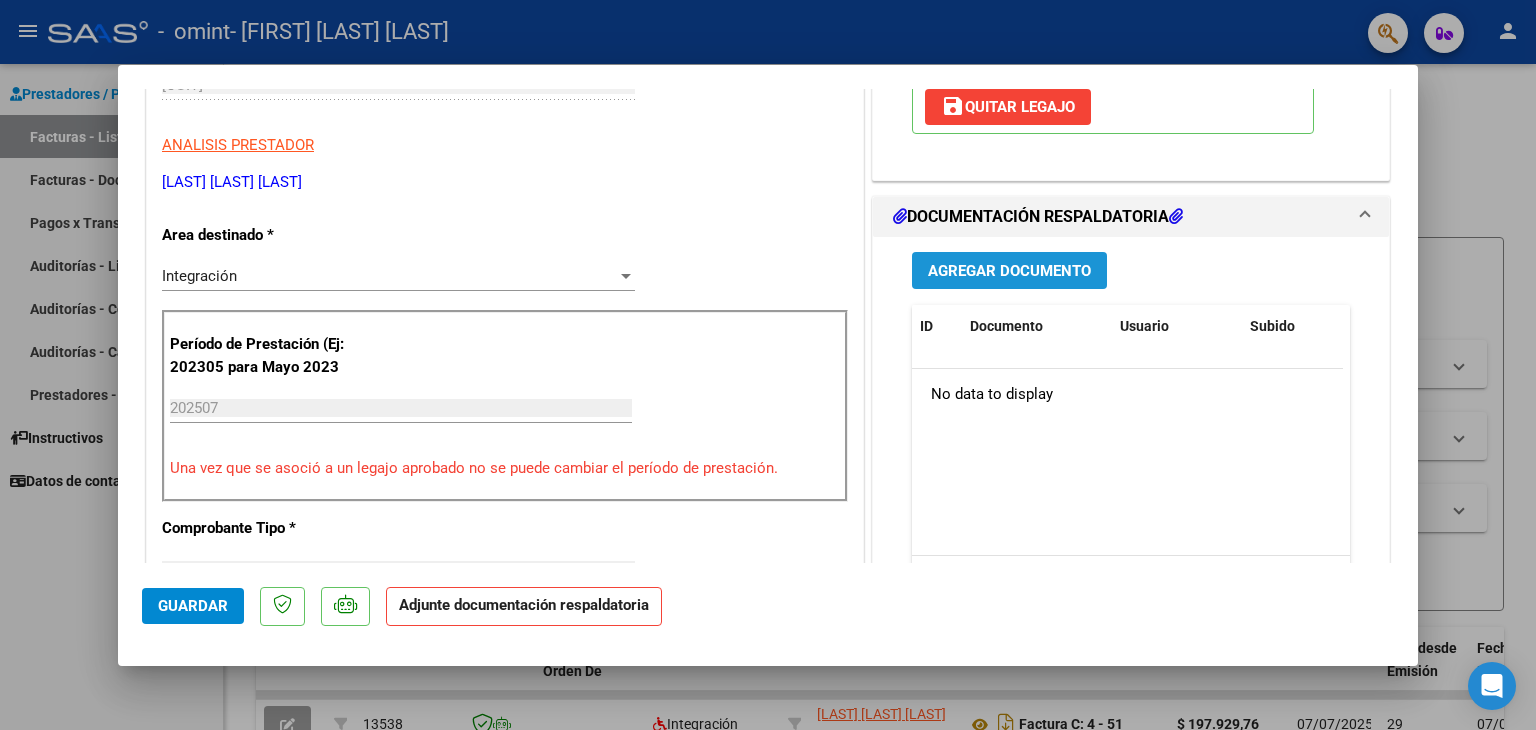 click on "Agregar Documento" at bounding box center [1009, 271] 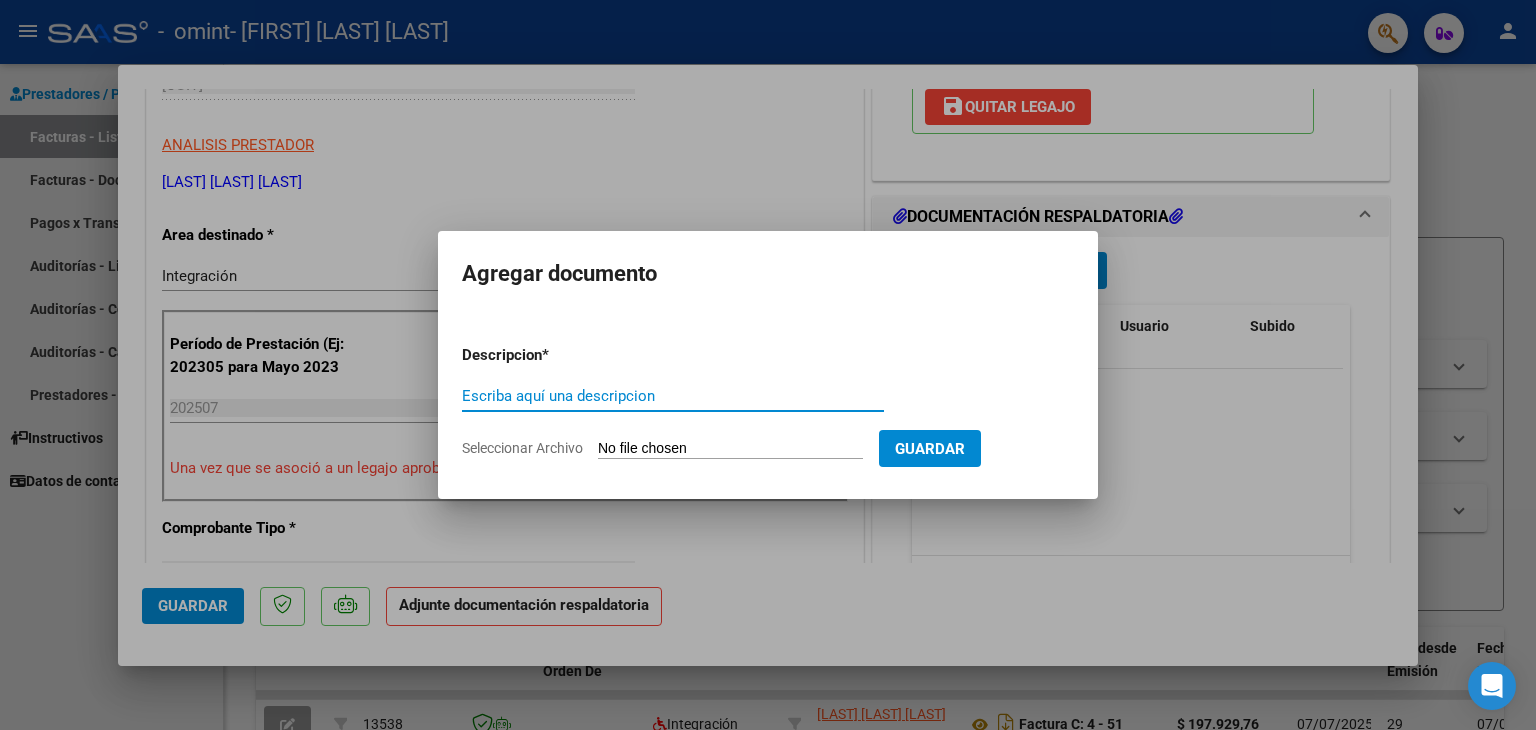 click on "Escriba aquí una descripcion" at bounding box center (673, 396) 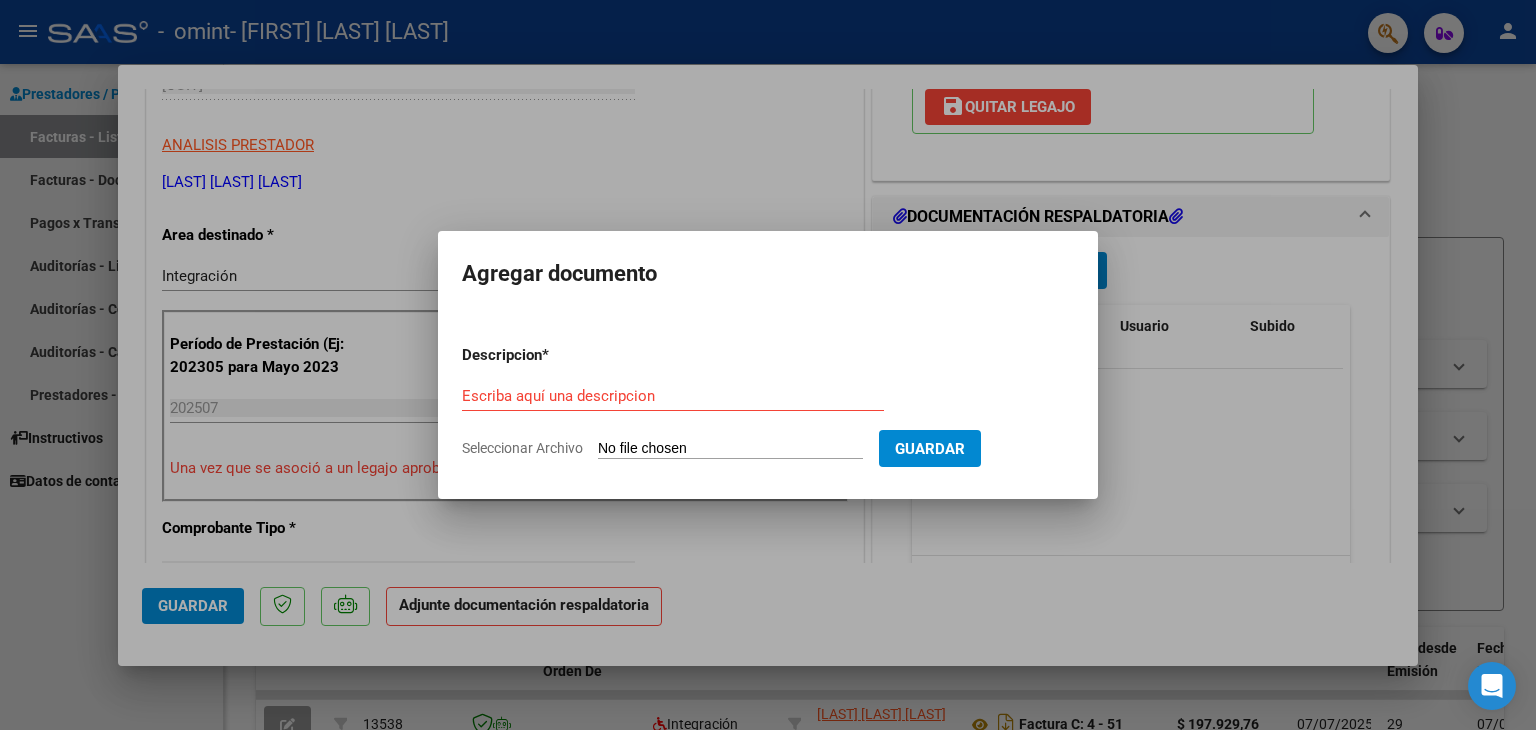 click on "Seleccionar Archivo" at bounding box center [730, 449] 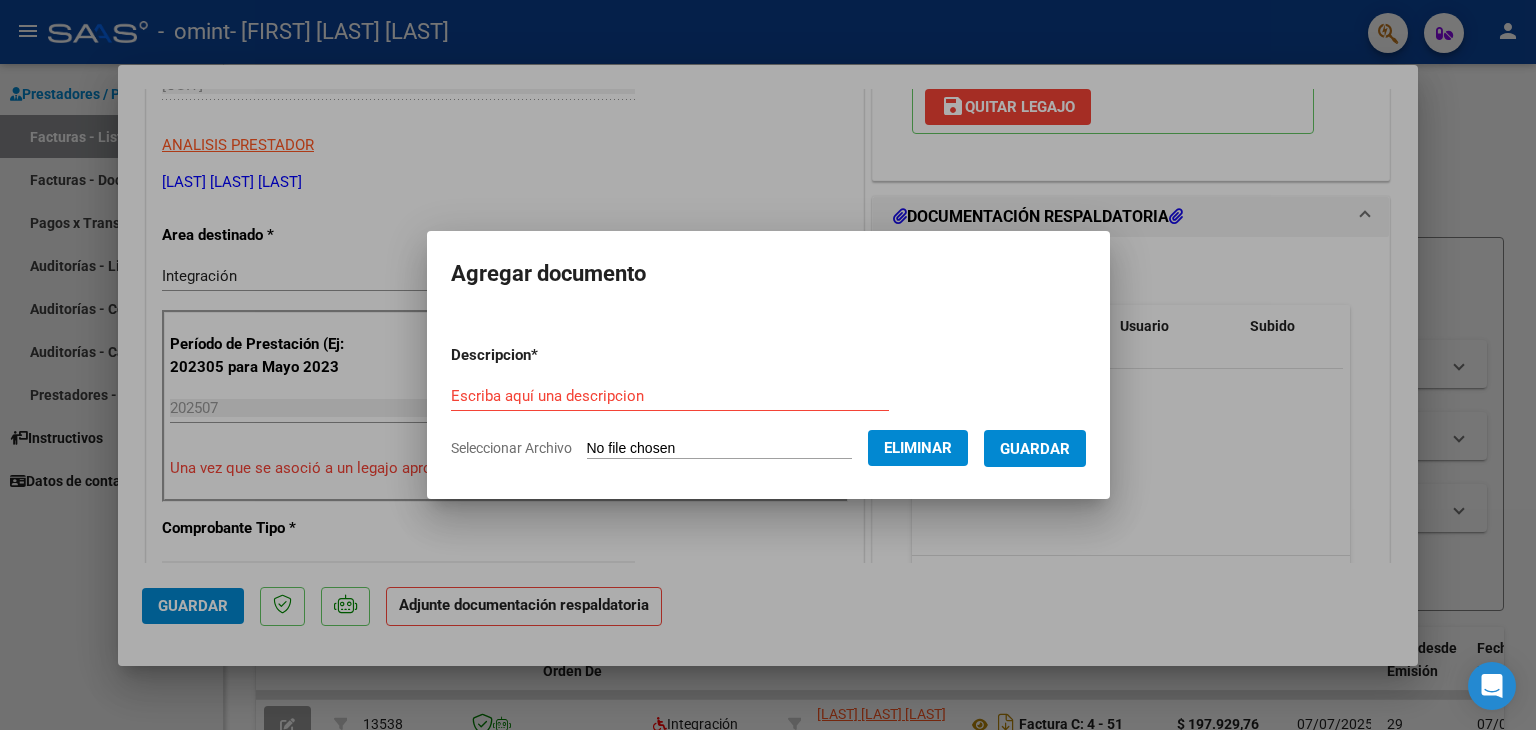 click on "Guardar" at bounding box center (1035, 449) 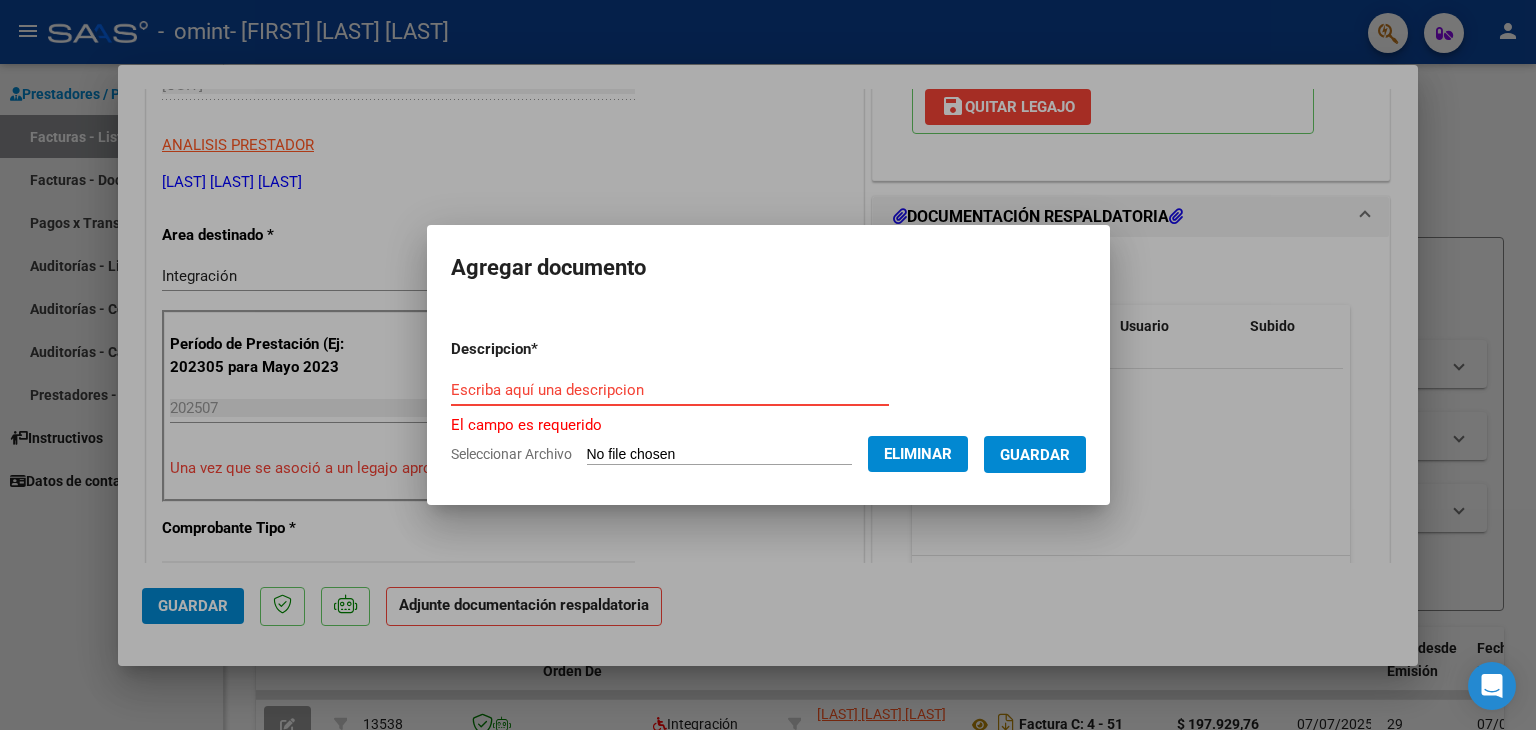 click on "Escriba aquí una descripcion" at bounding box center [670, 390] 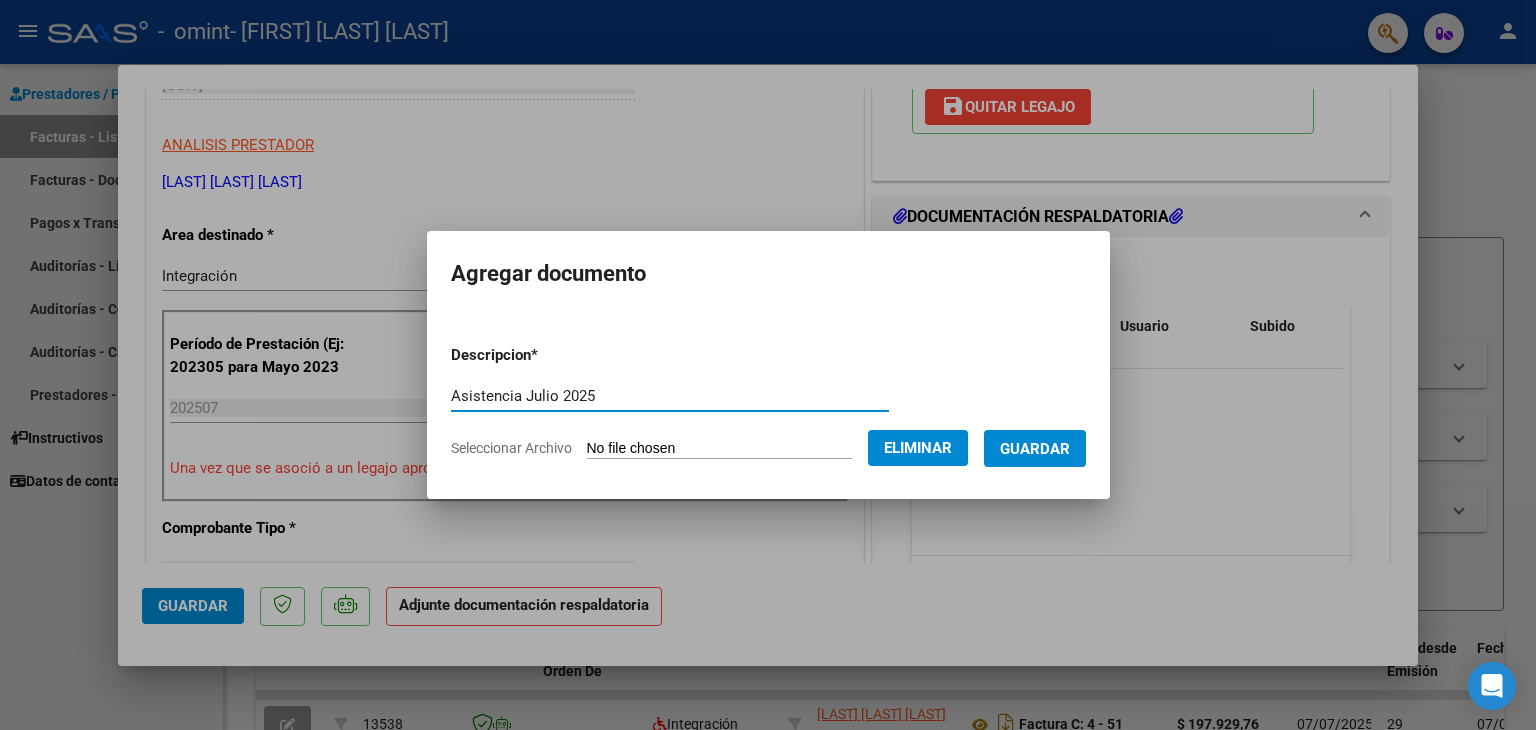 type on "Asistencia Julio 2025" 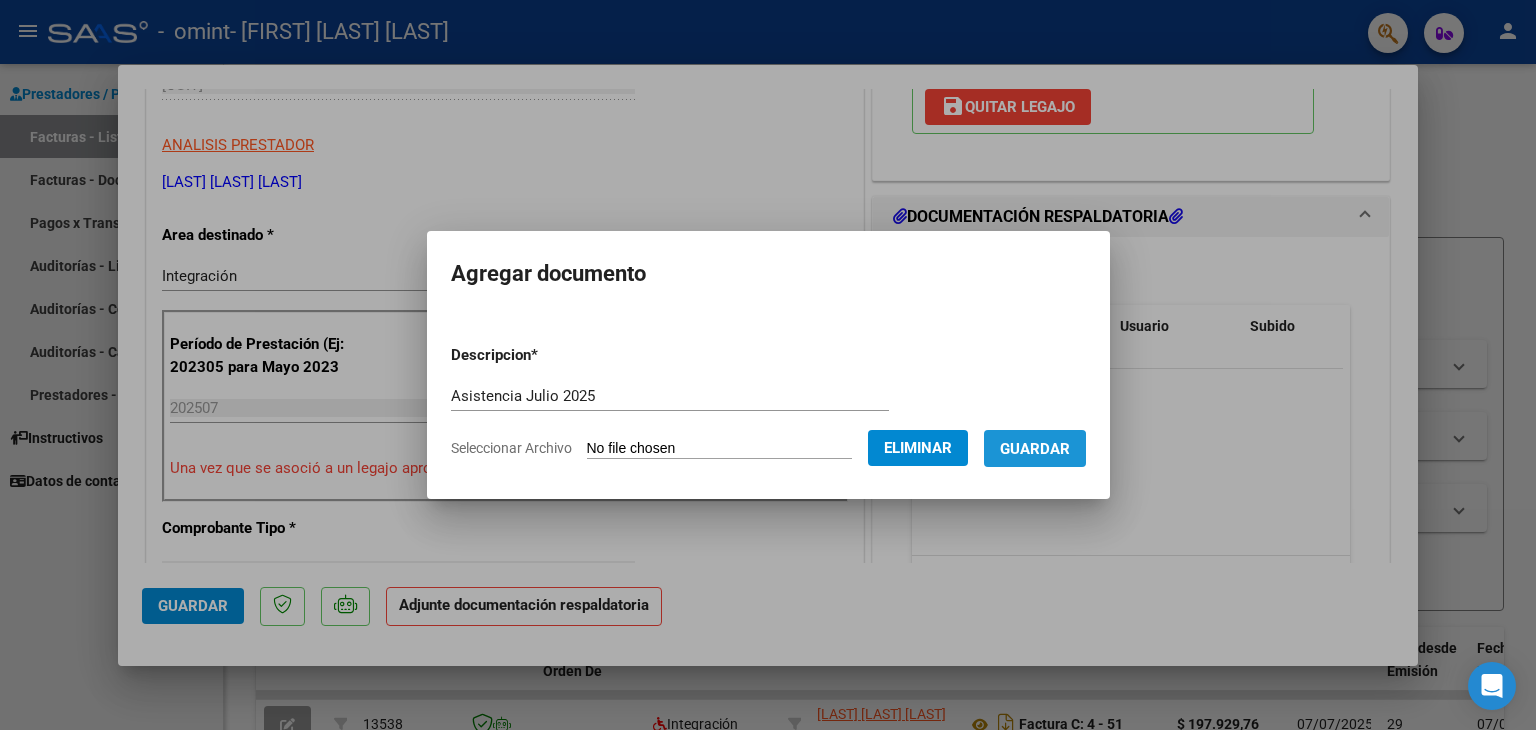click on "Guardar" at bounding box center (1035, 448) 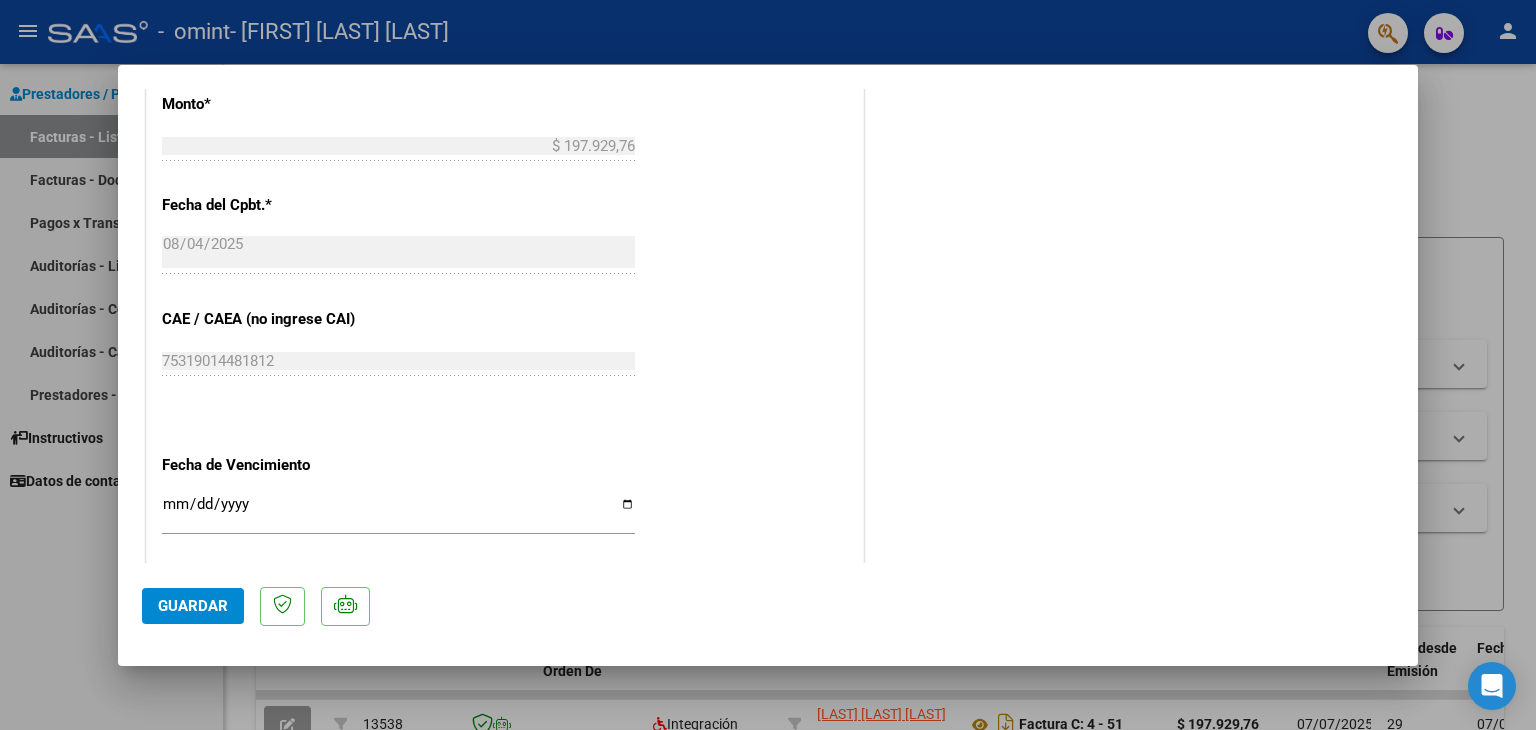 scroll, scrollTop: 1313, scrollLeft: 0, axis: vertical 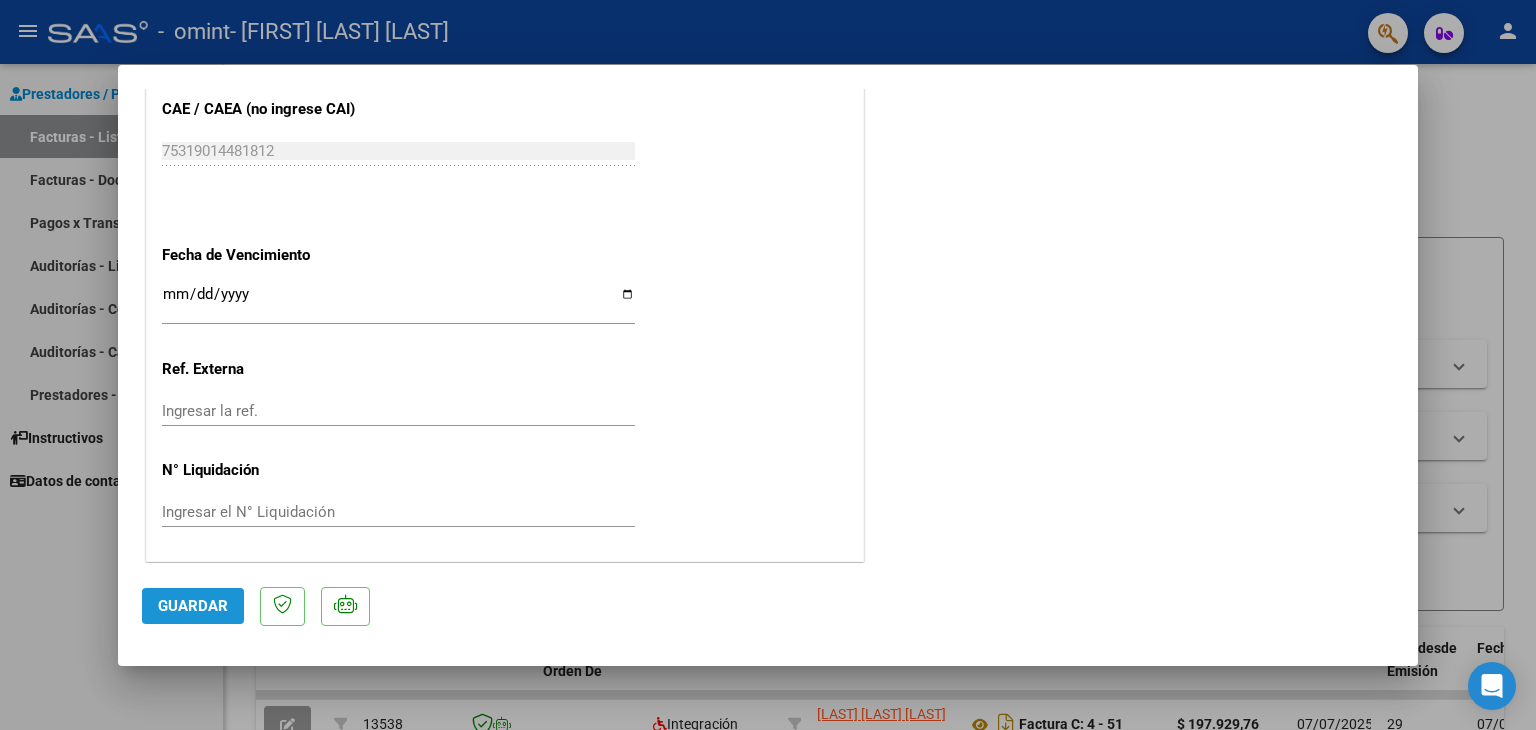 click on "Guardar" 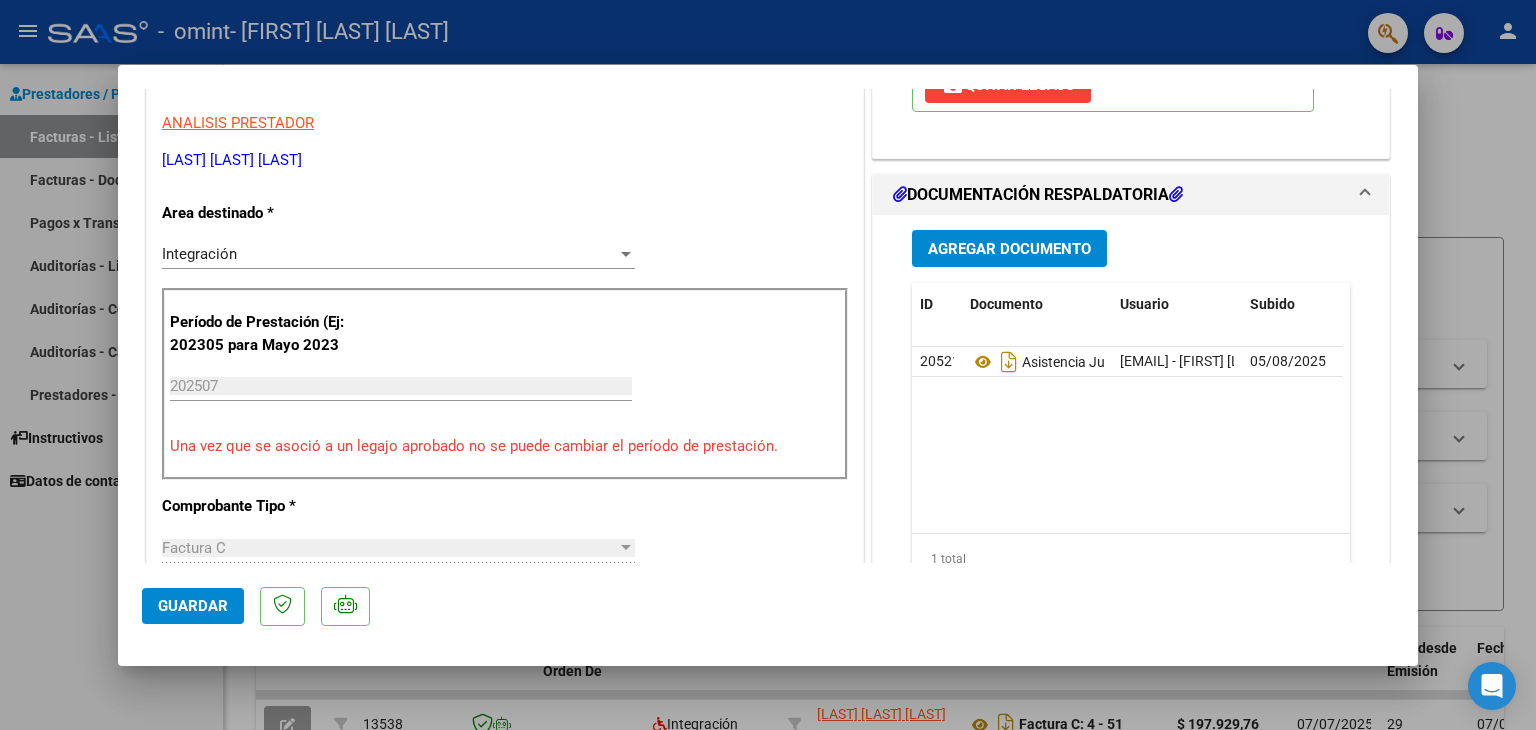 scroll, scrollTop: 0, scrollLeft: 0, axis: both 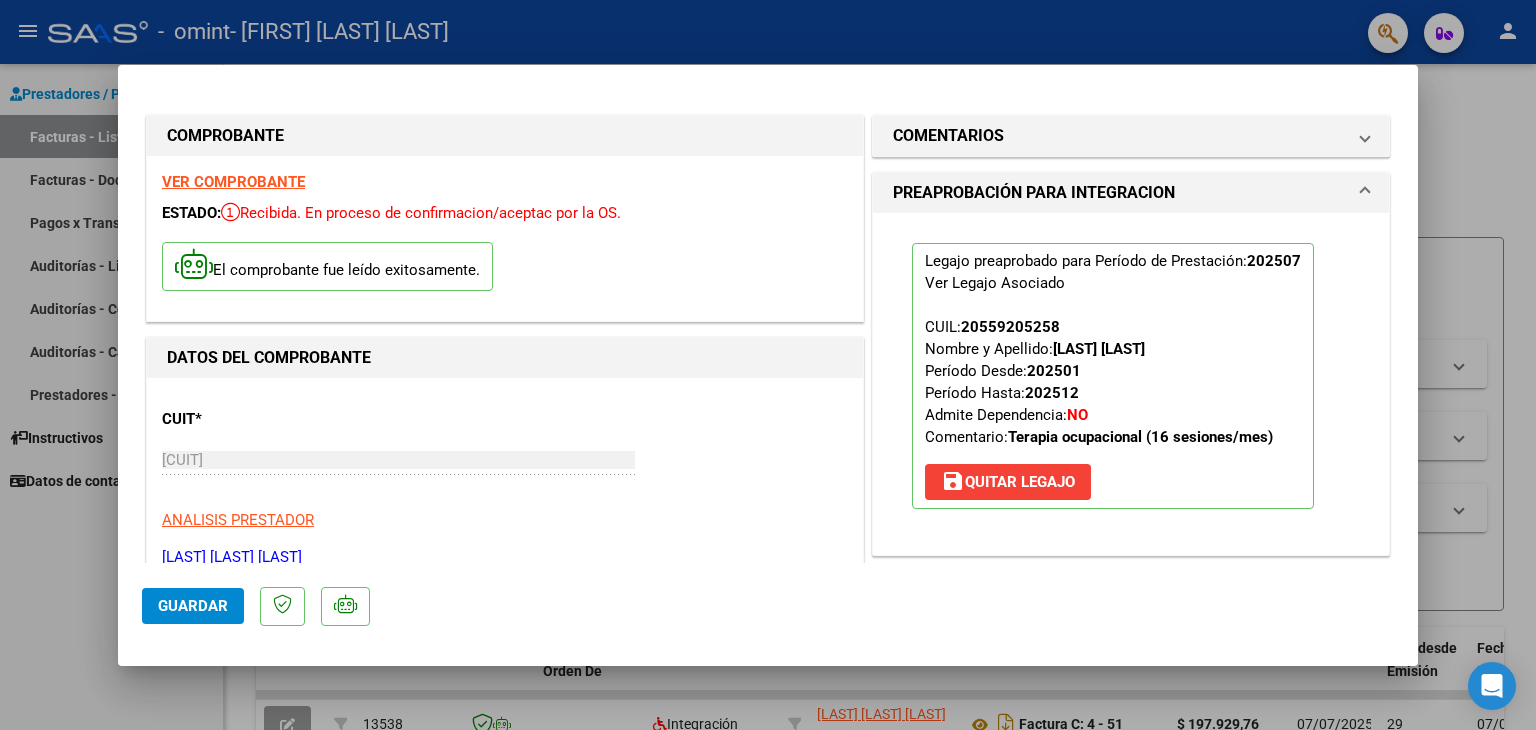 click on "Guardar" 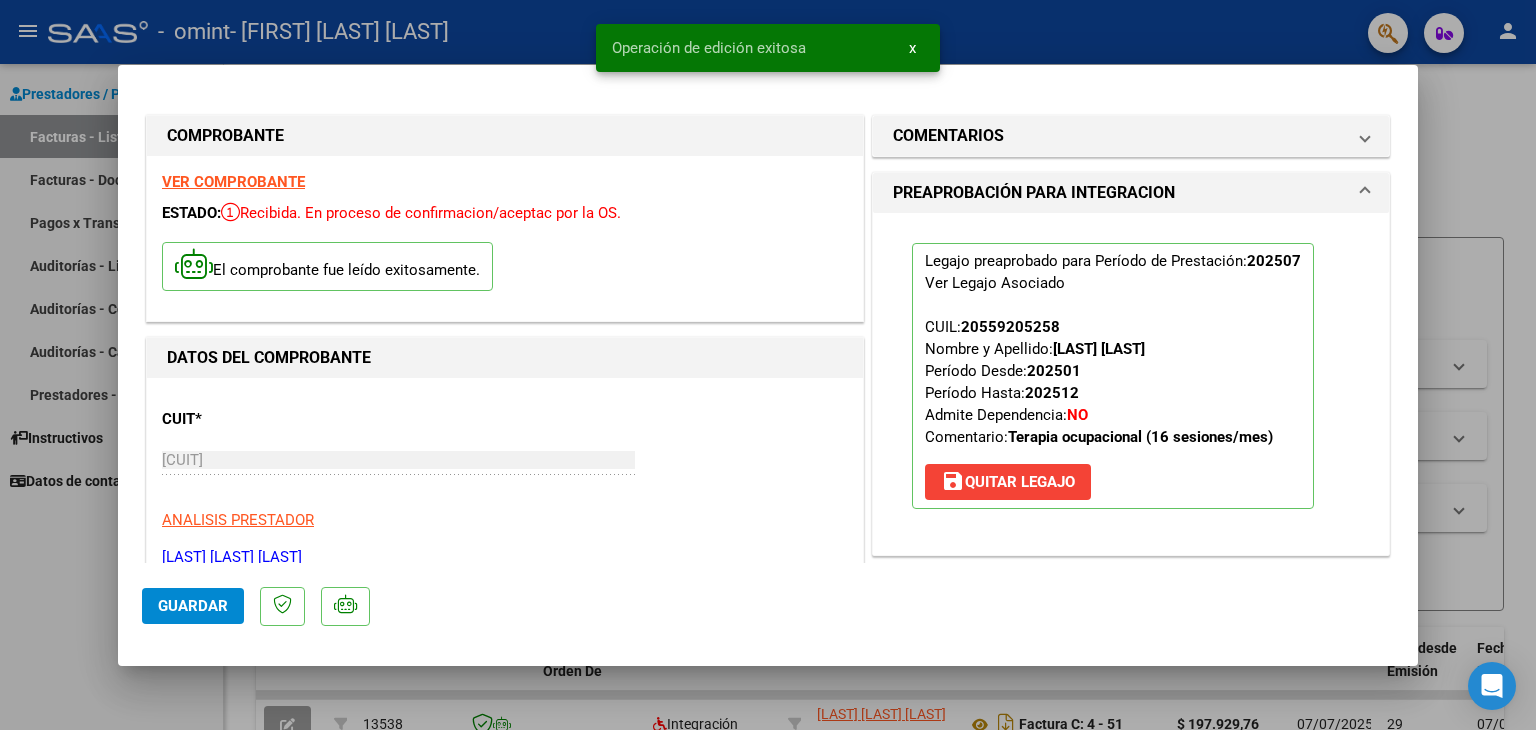 click at bounding box center [768, 365] 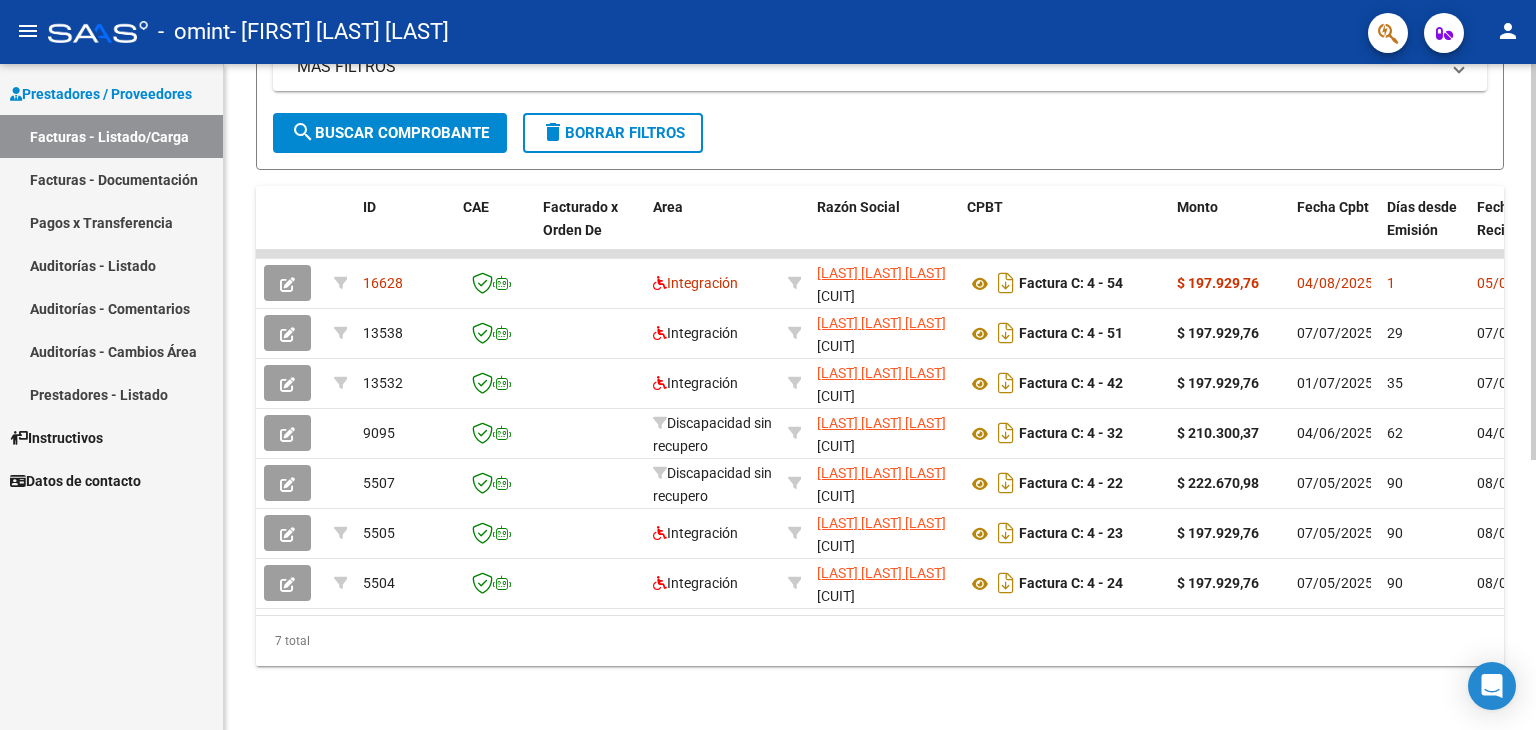 scroll, scrollTop: 453, scrollLeft: 0, axis: vertical 